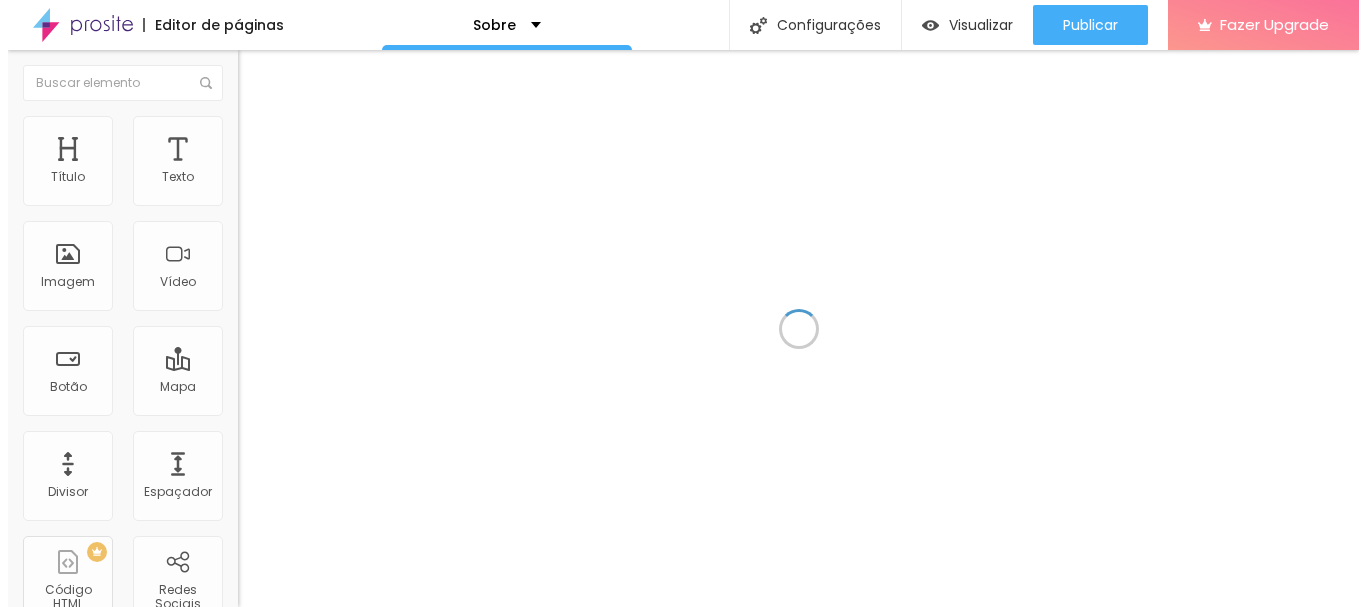 scroll, scrollTop: 0, scrollLeft: 0, axis: both 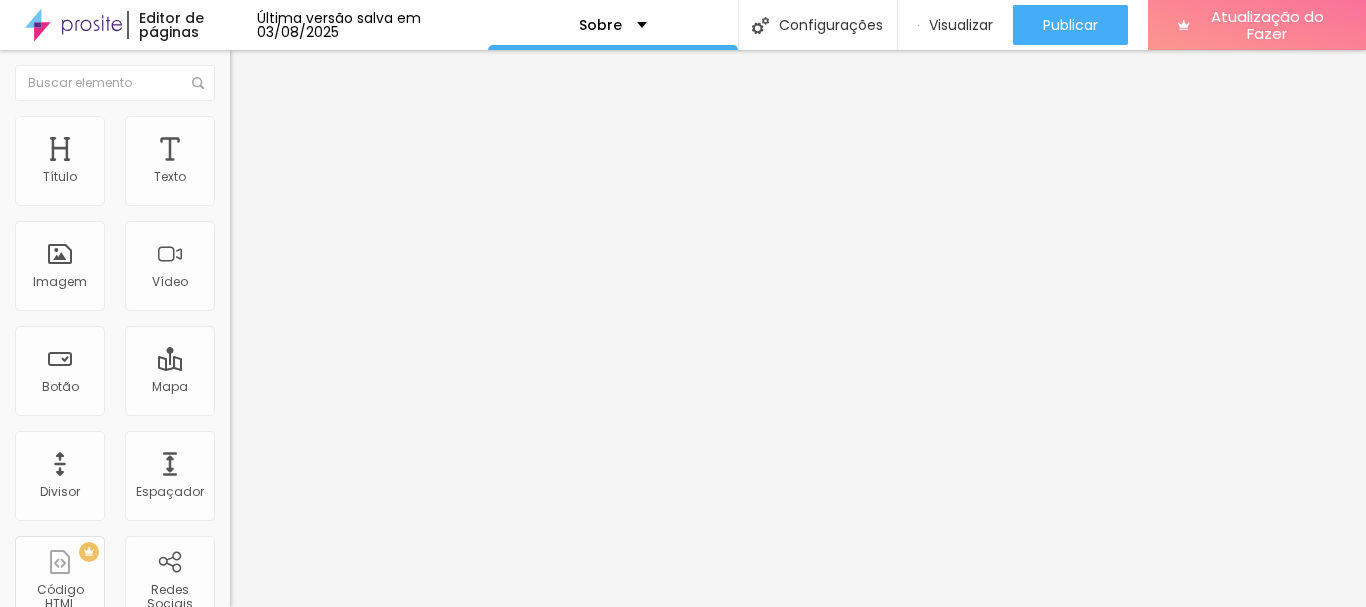 click on "Adicionar imagem" at bounding box center [300, 163] 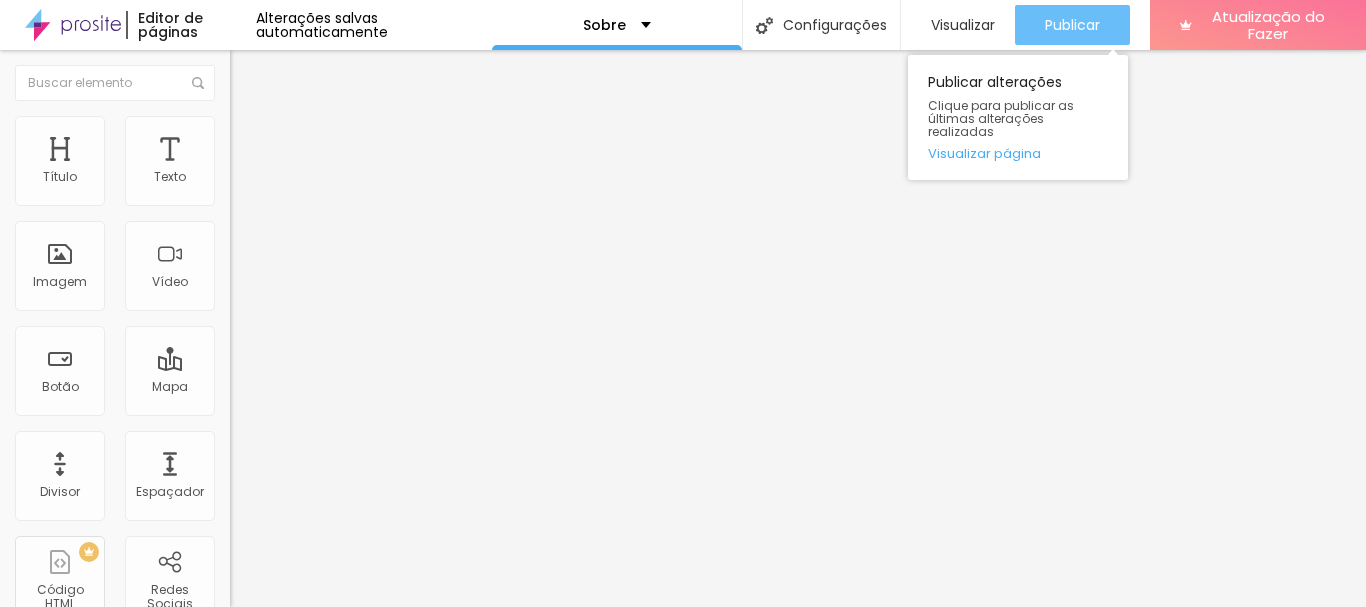 click on "Publicar" at bounding box center (1072, 25) 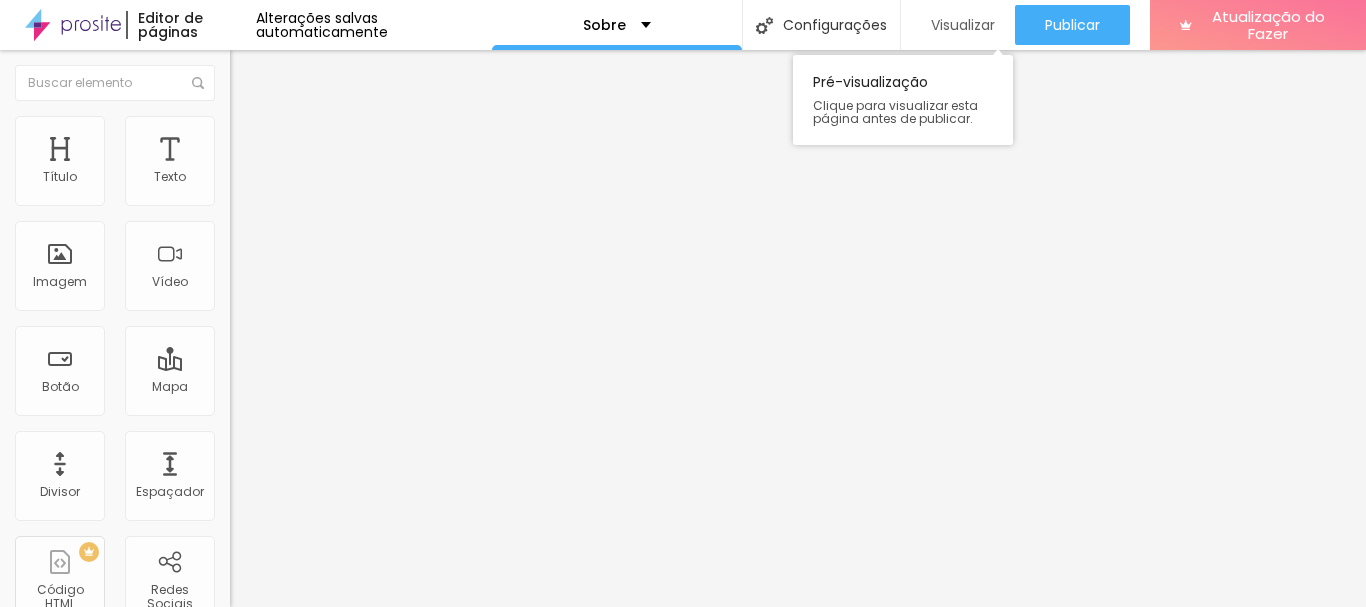 click on "Visualizar" at bounding box center [963, 25] 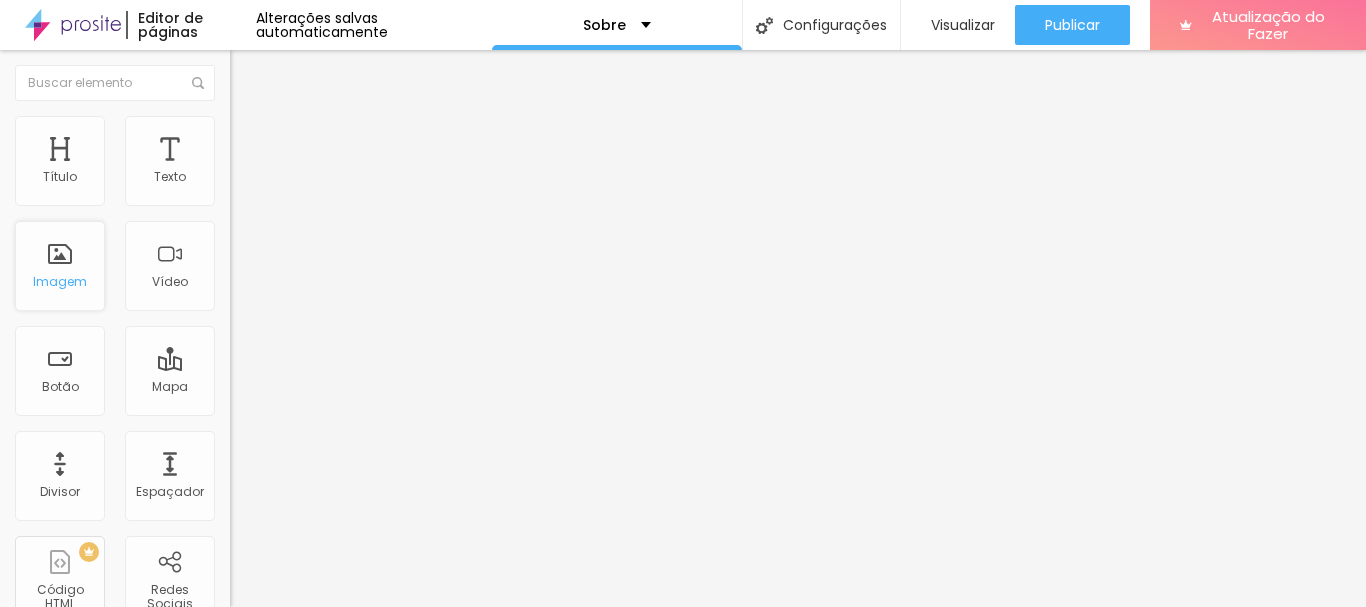 click on "Imagem" at bounding box center [60, 266] 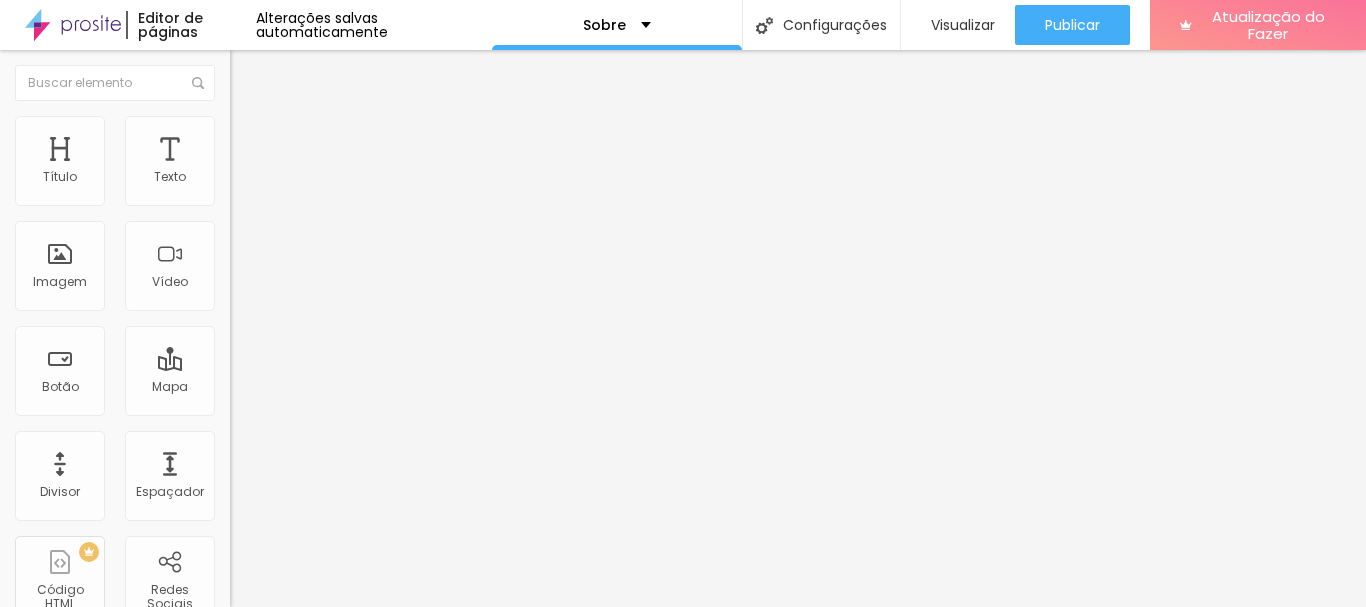 click on "Encaixotado" at bounding box center (269, 173) 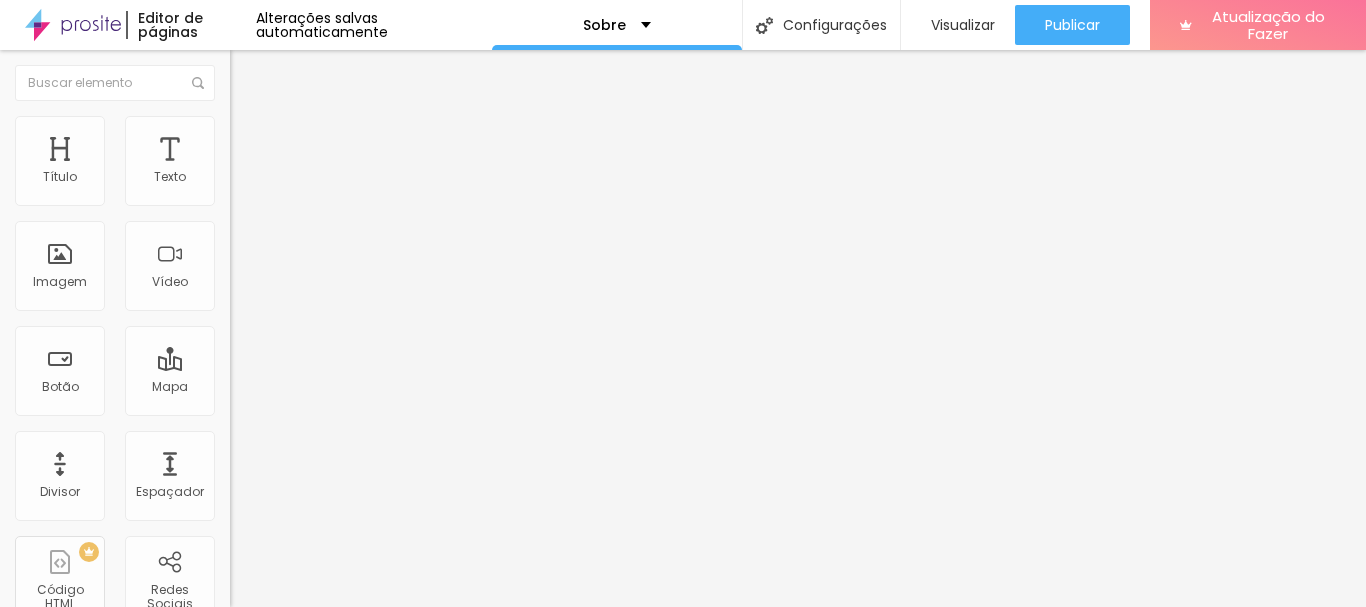 click on "Completo" at bounding box center [345, 205] 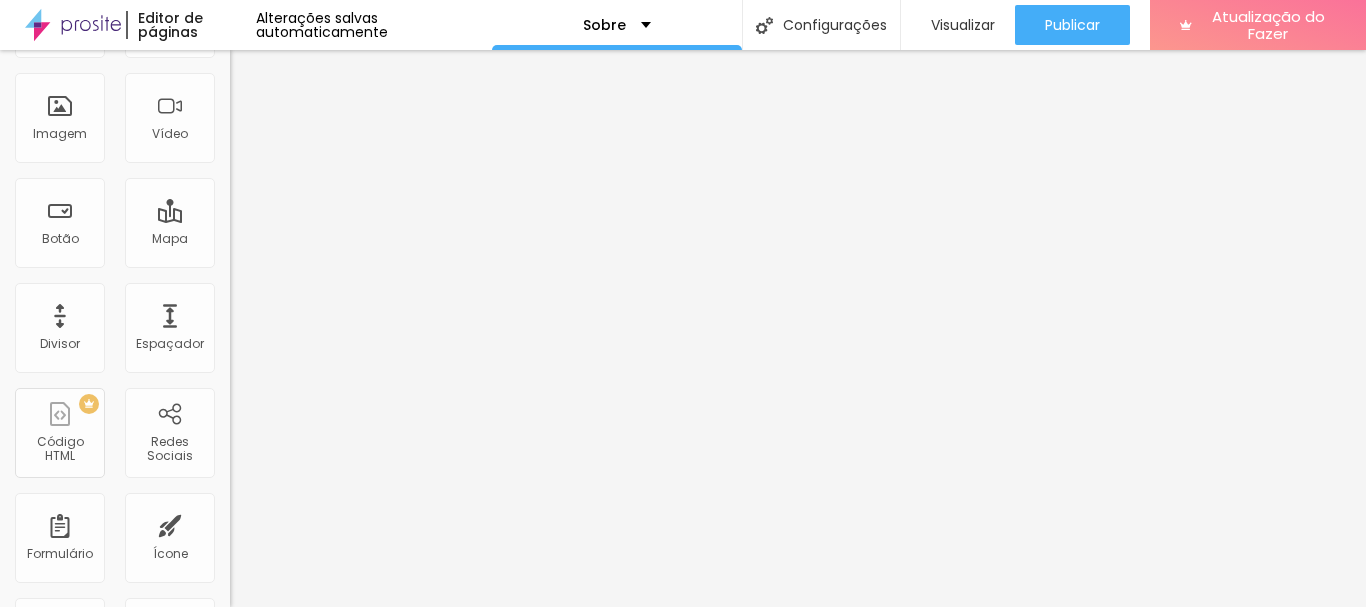 scroll, scrollTop: 0, scrollLeft: 0, axis: both 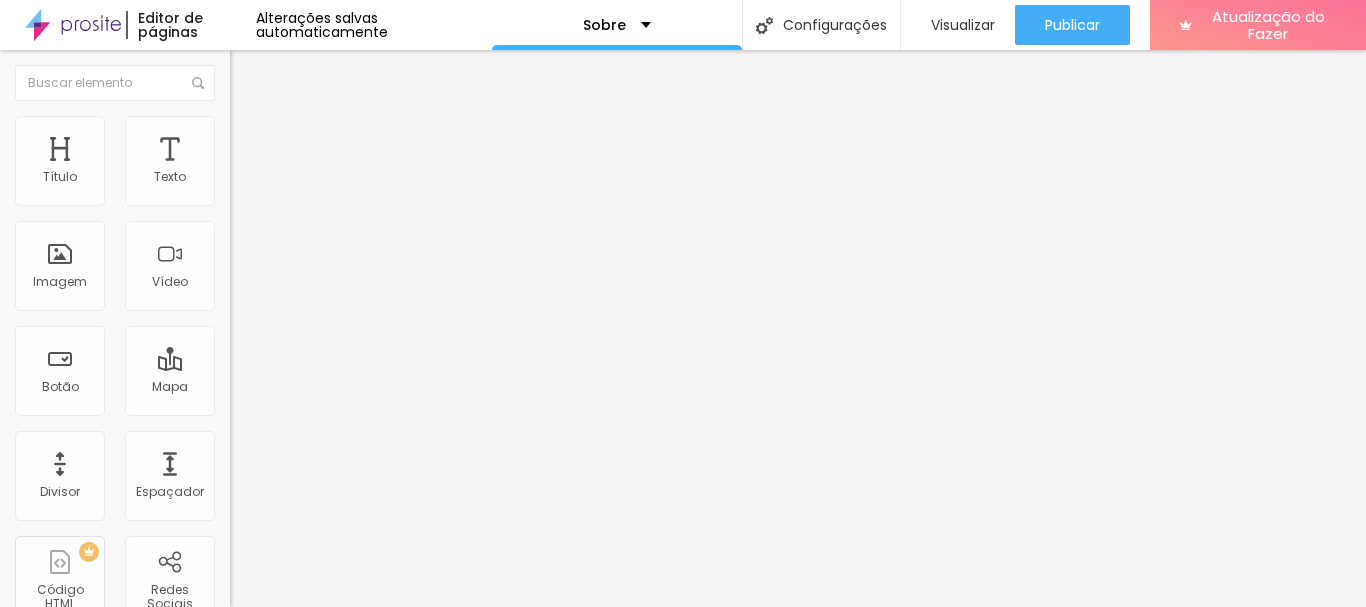 click at bounding box center (239, 125) 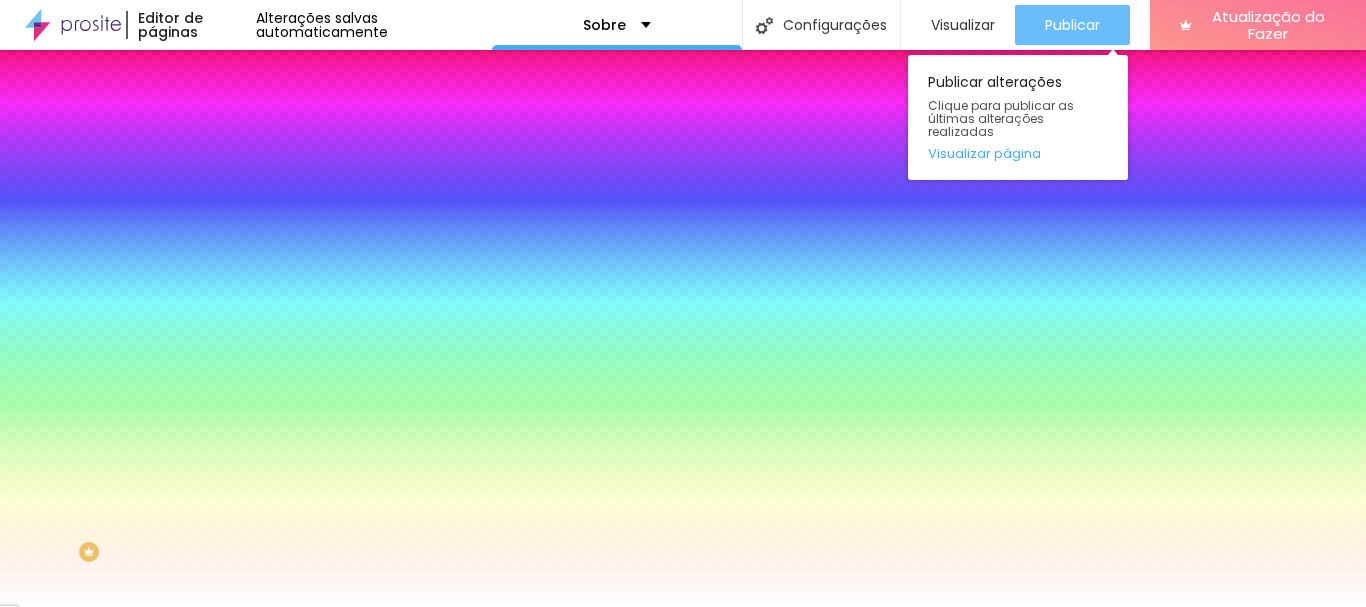 click on "Publicar" at bounding box center [1072, 25] 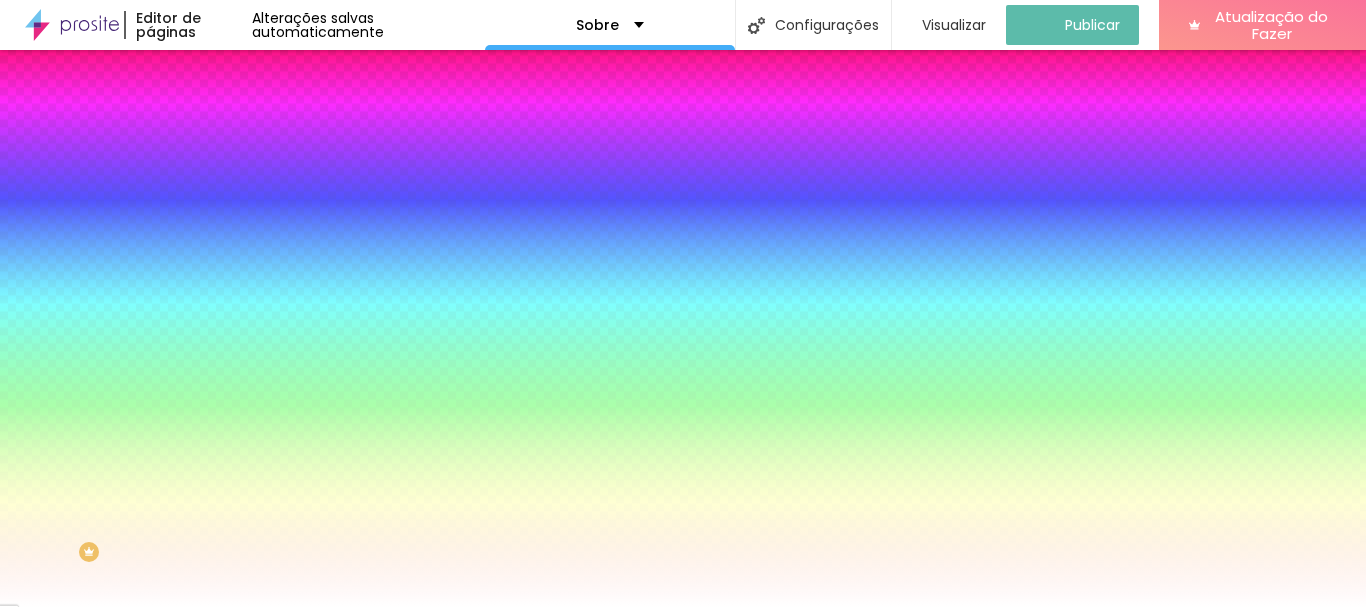 click on "Avançado" at bounding box center [345, 146] 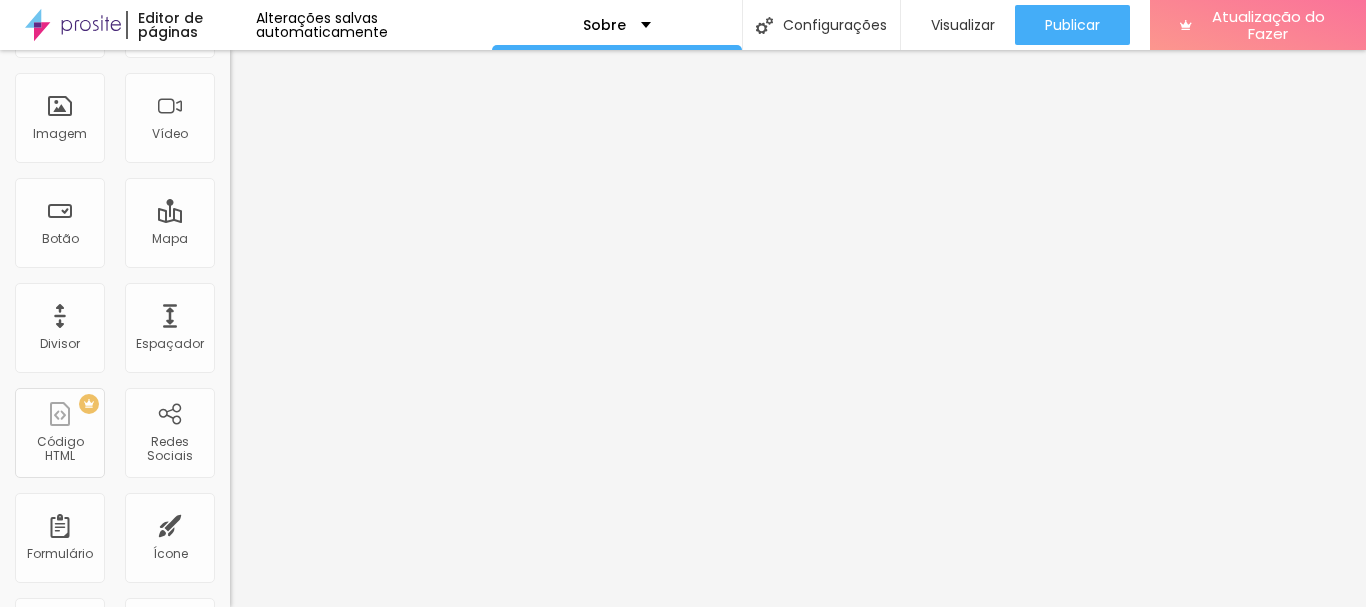 scroll, scrollTop: 0, scrollLeft: 0, axis: both 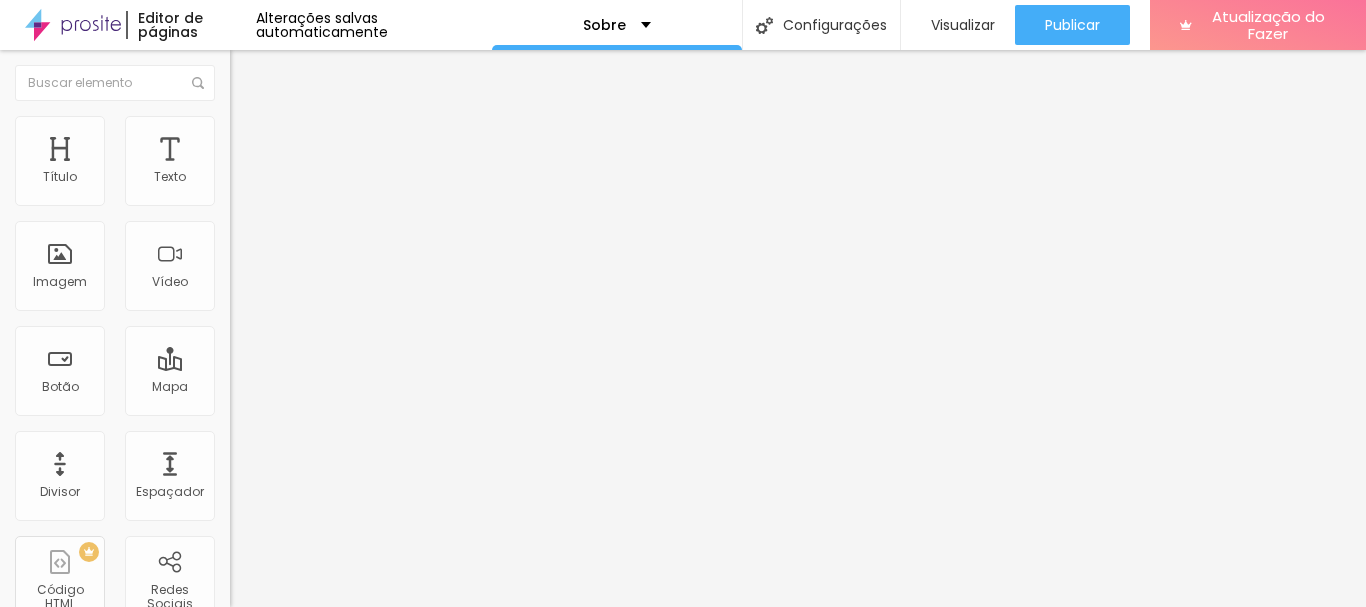 click on "Estilo" at bounding box center (263, 129) 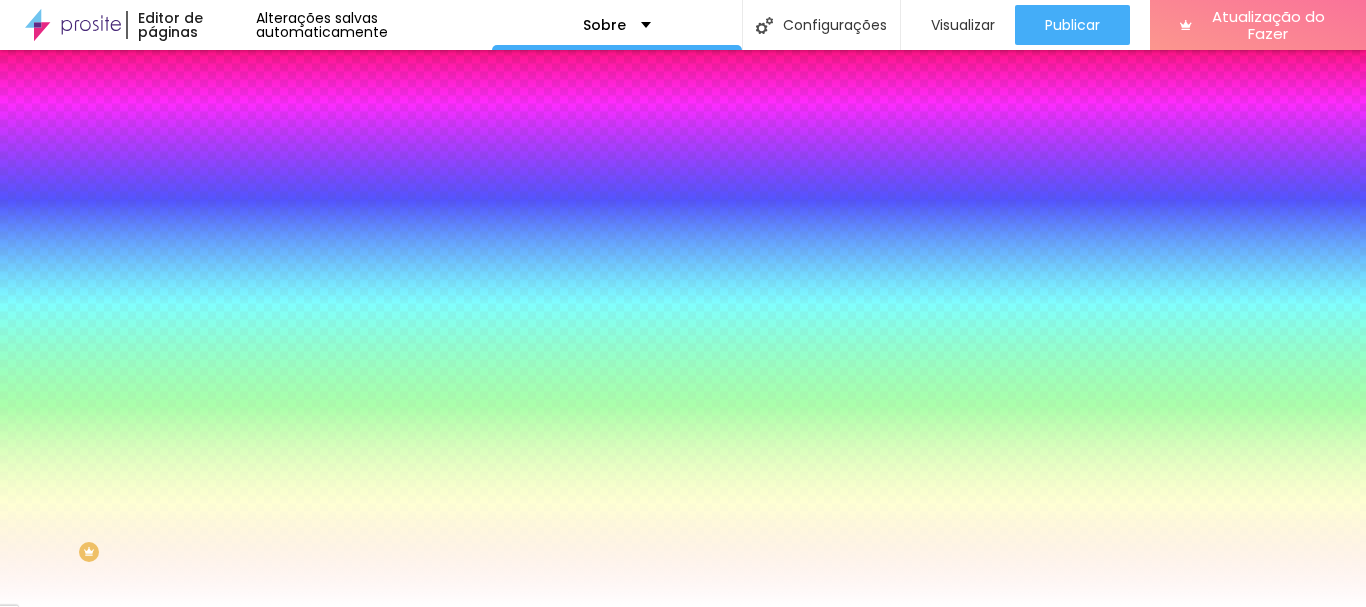 click on "Conteúdo" at bounding box center [279, 109] 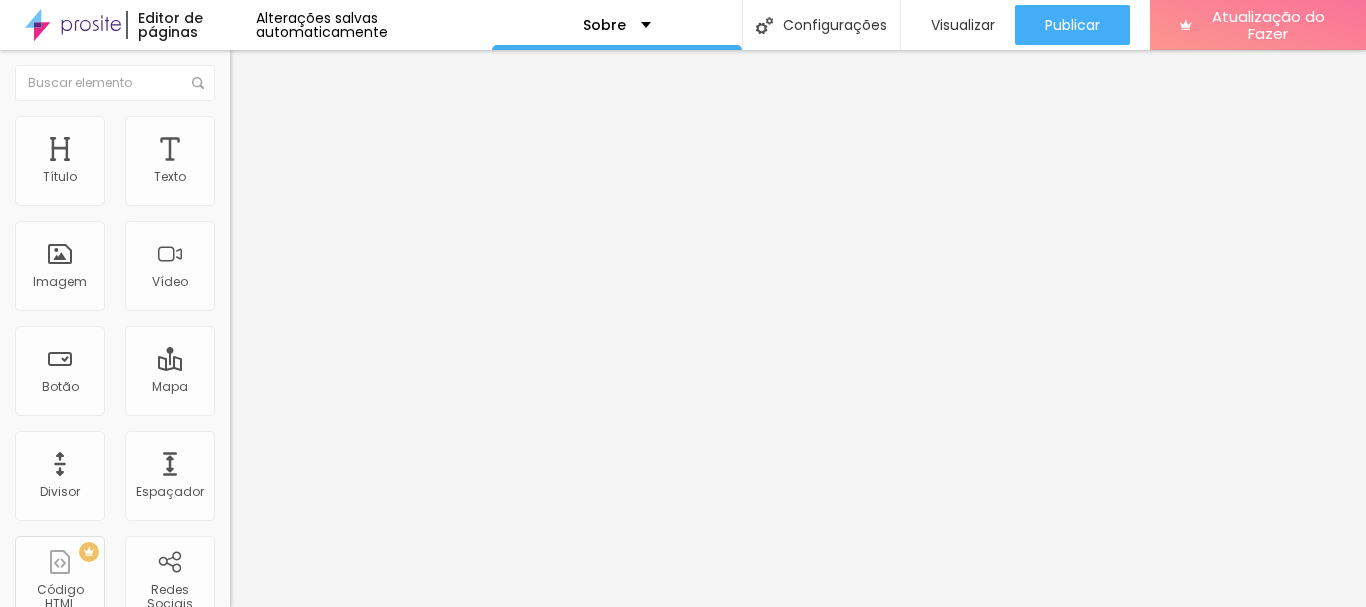 click on "Encaixotado" at bounding box center [269, 173] 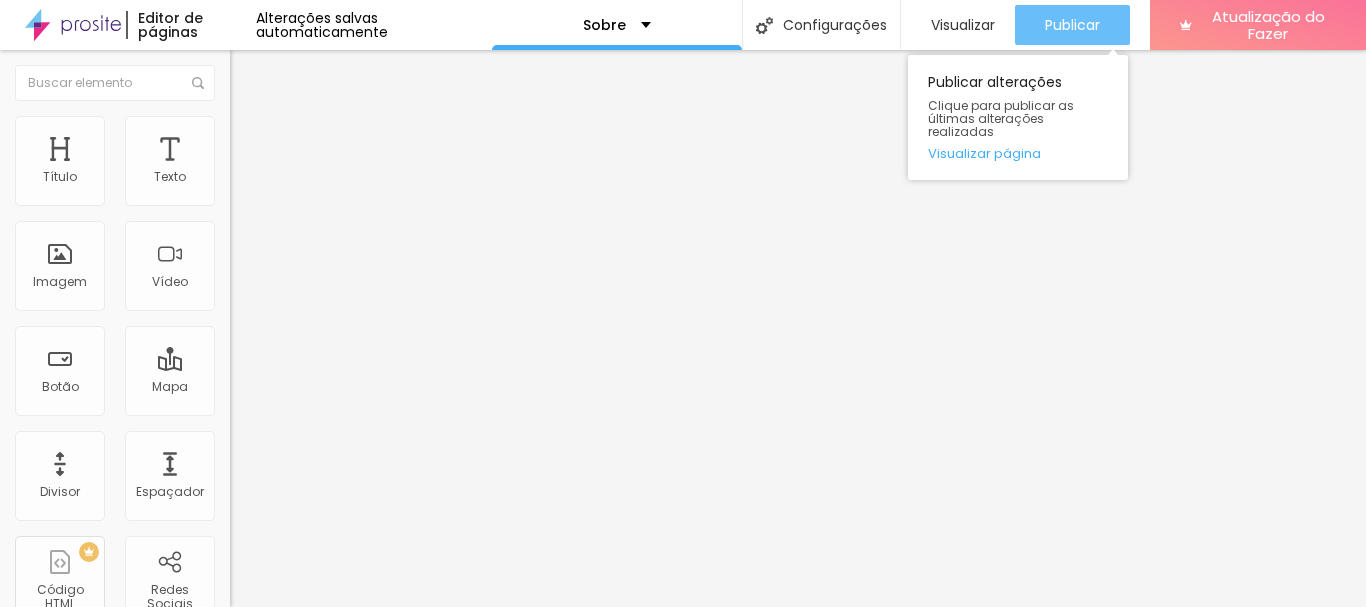 click on "Publicar" at bounding box center (1072, 25) 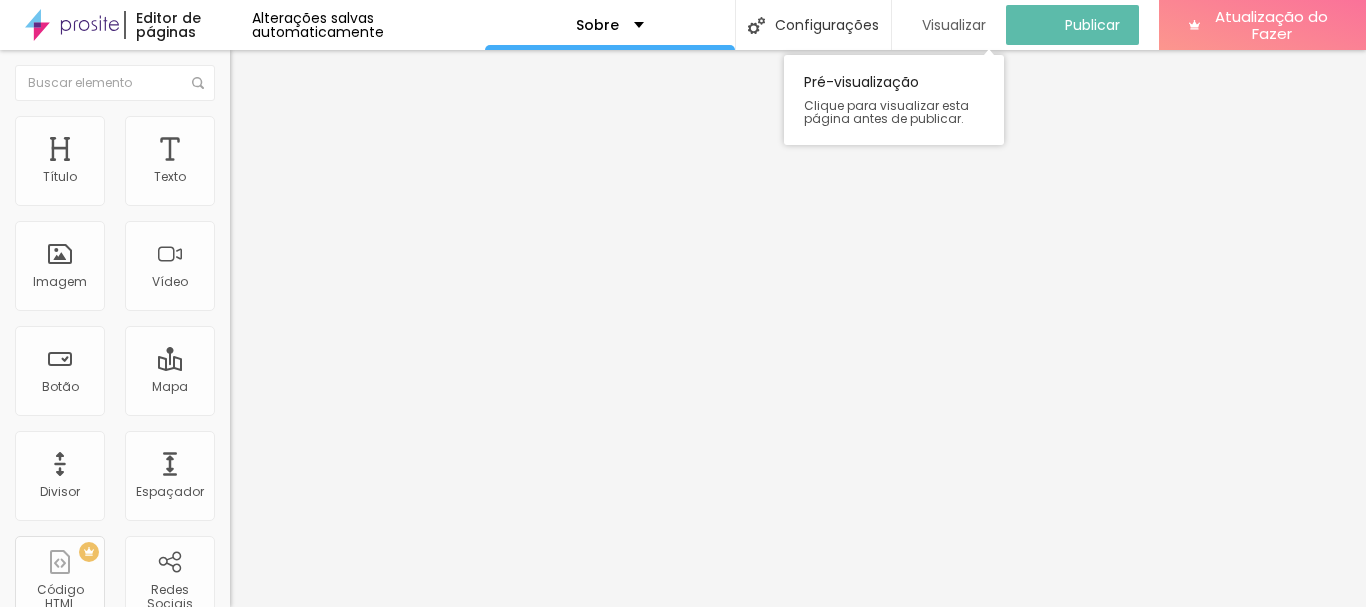 click on "Visualizar" at bounding box center [954, 25] 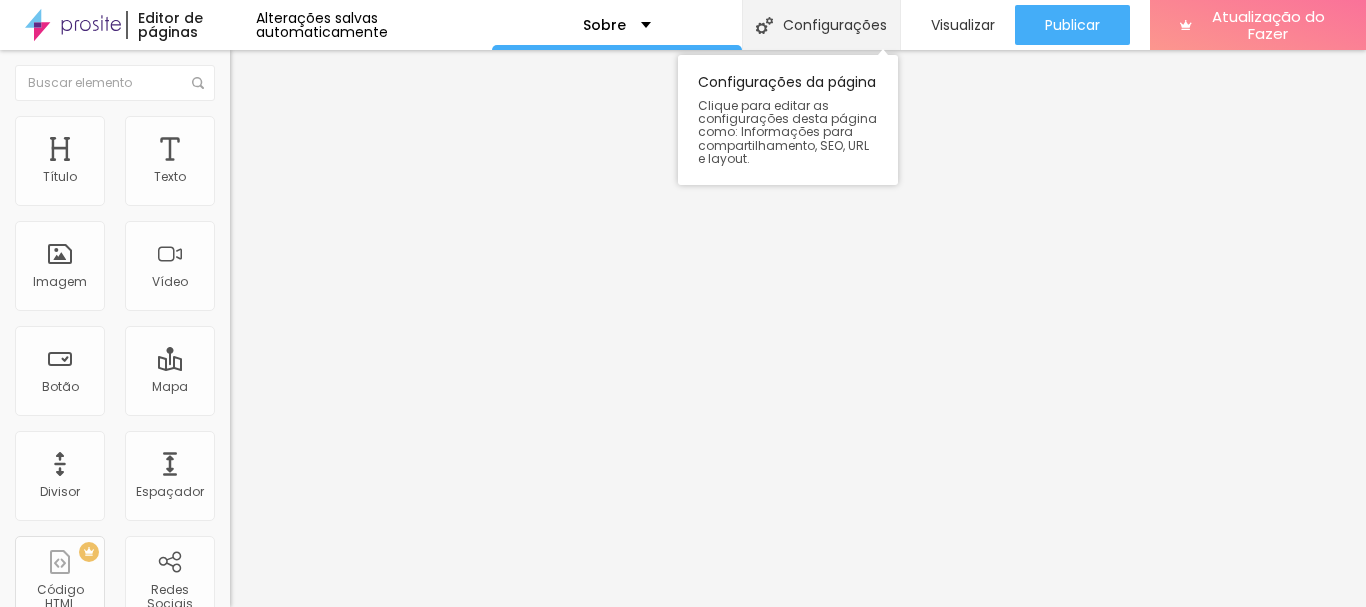 click at bounding box center [764, 25] 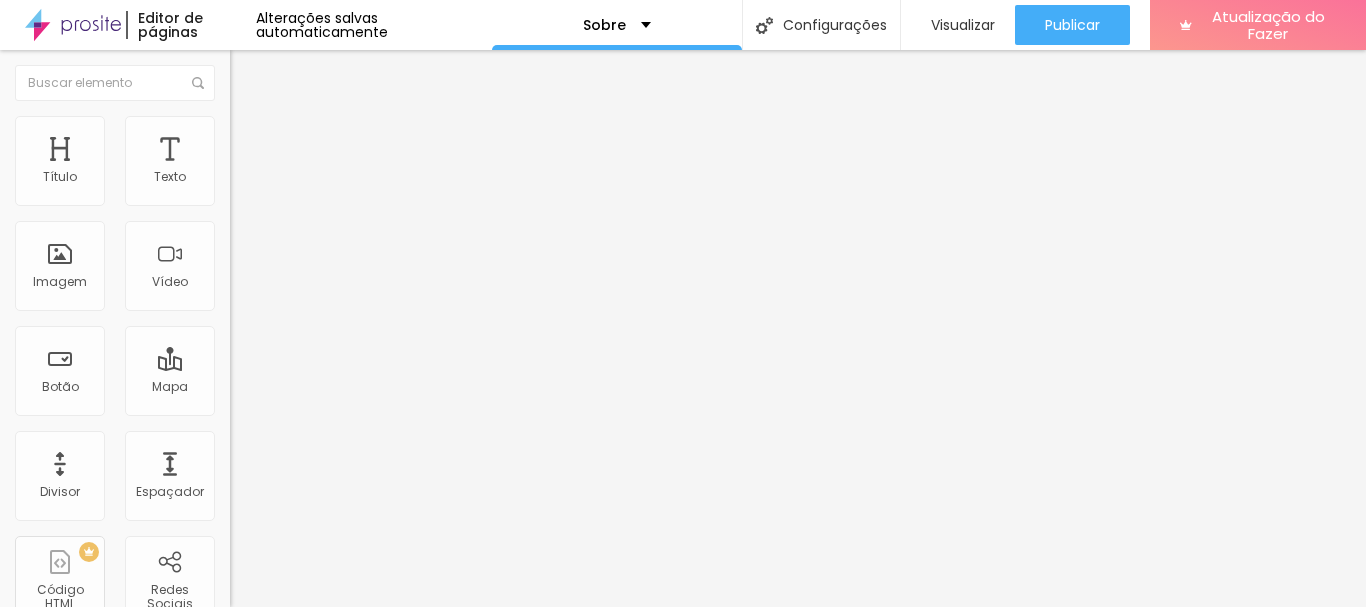 click on "Sobre" at bounding box center [683, 726] 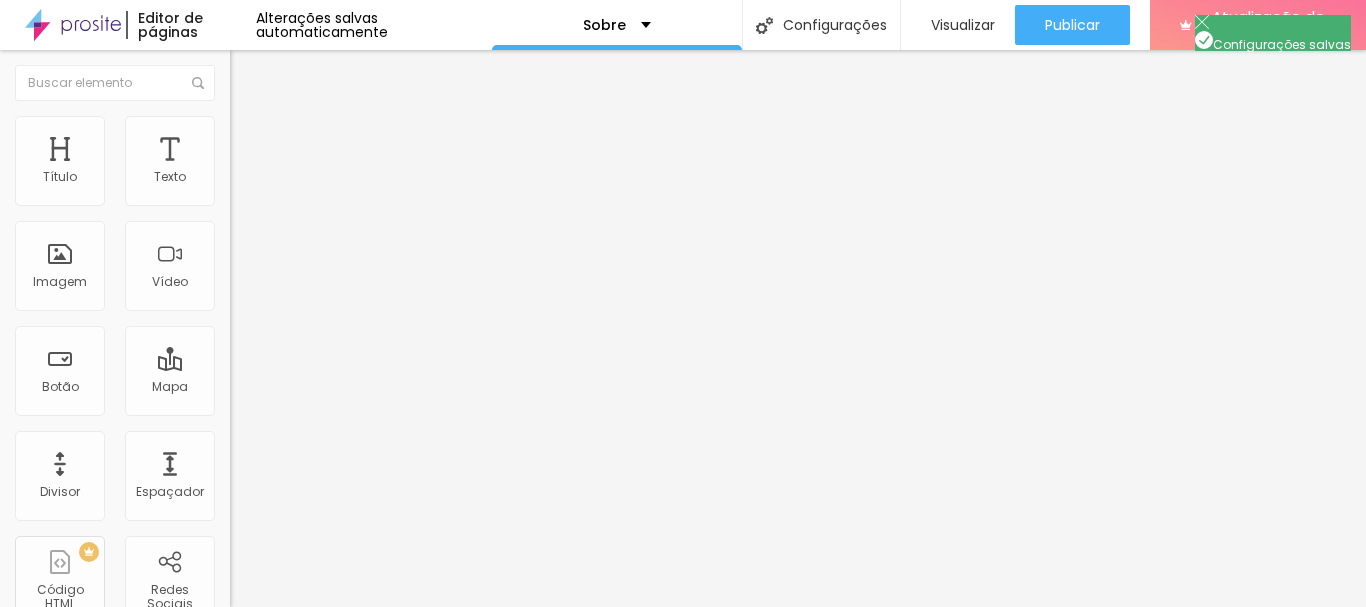 click on "Redes Sociais" at bounding box center [60, 654] 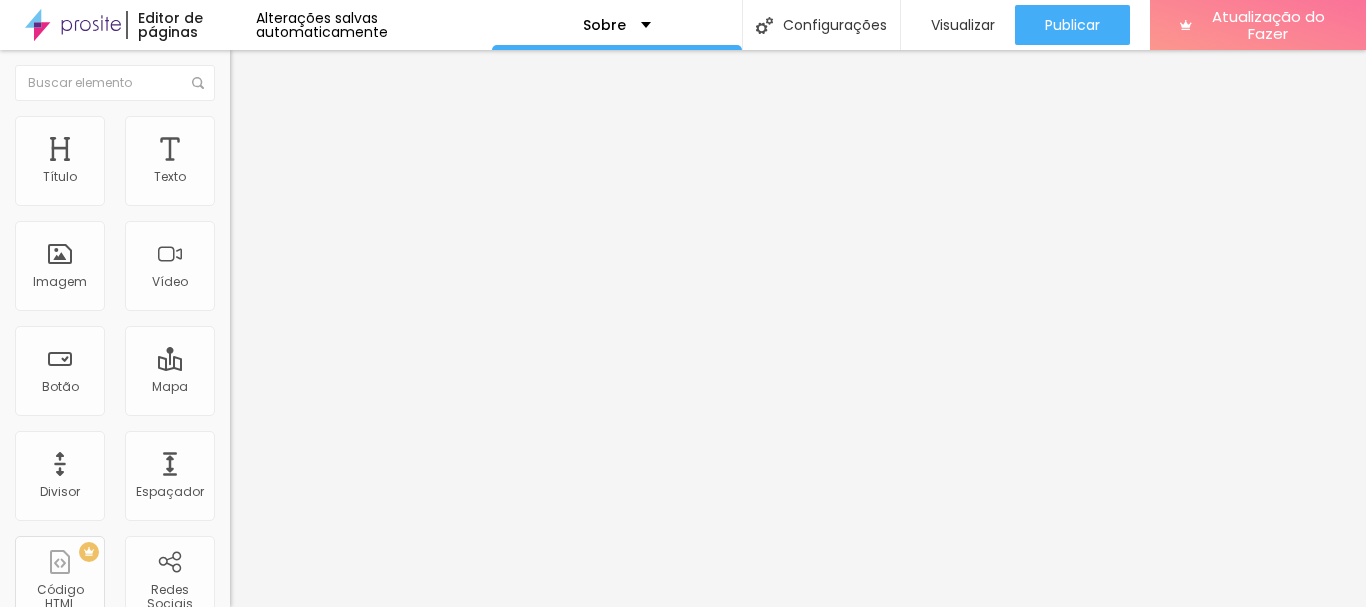 scroll, scrollTop: 0, scrollLeft: 0, axis: both 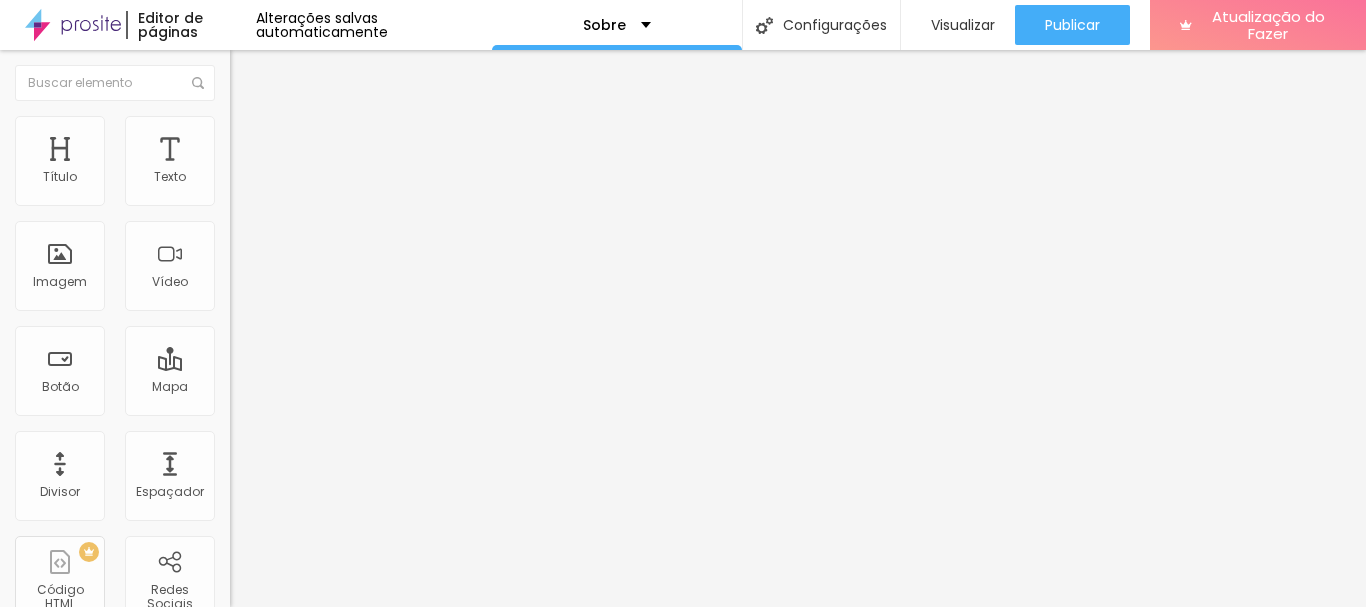 click on "Geral" at bounding box center (683, 643) 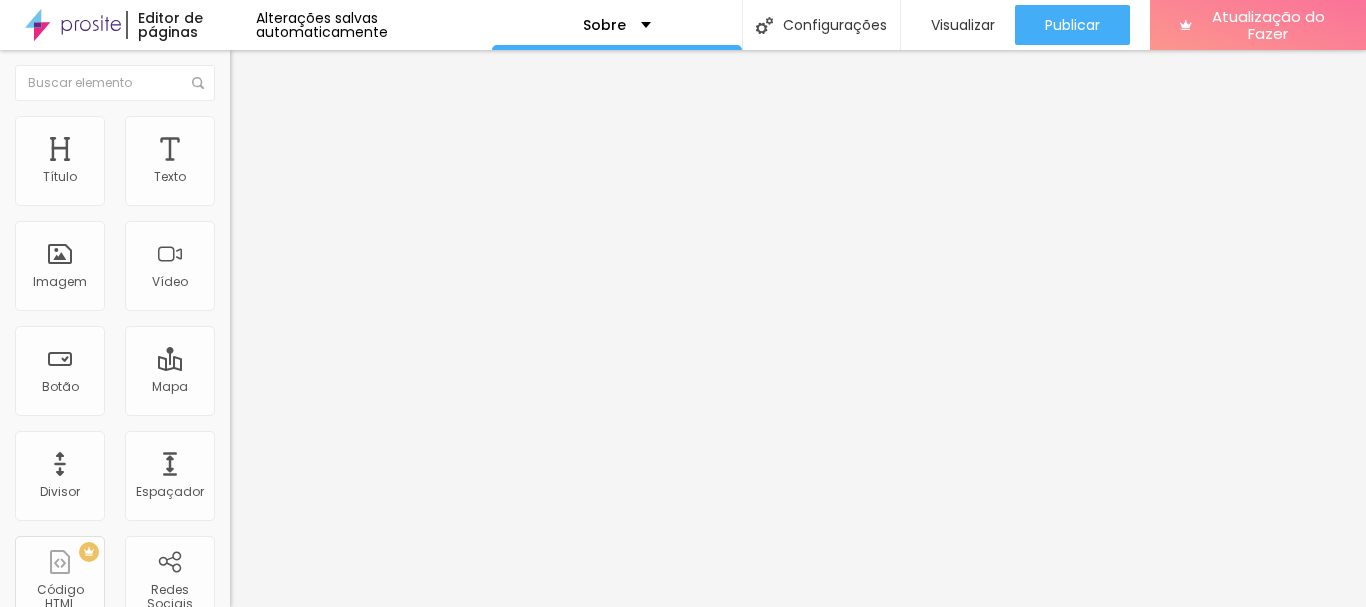 scroll, scrollTop: 261, scrollLeft: 0, axis: vertical 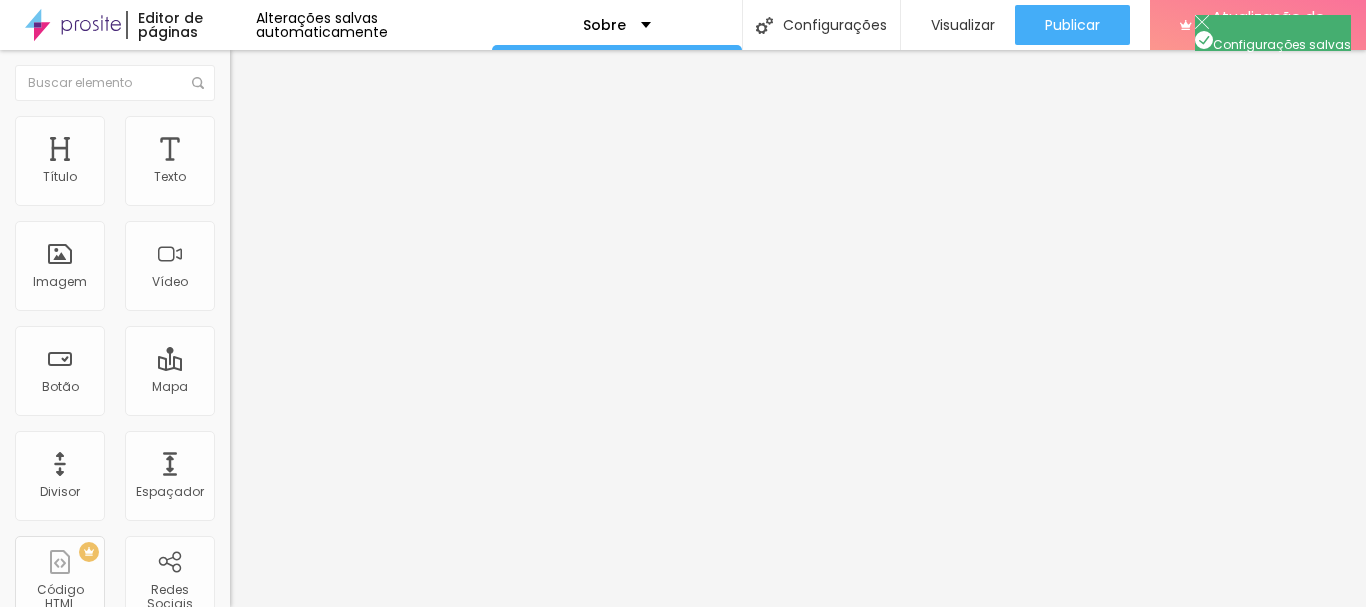 click on "Escolher imagem" at bounding box center [124, 754] 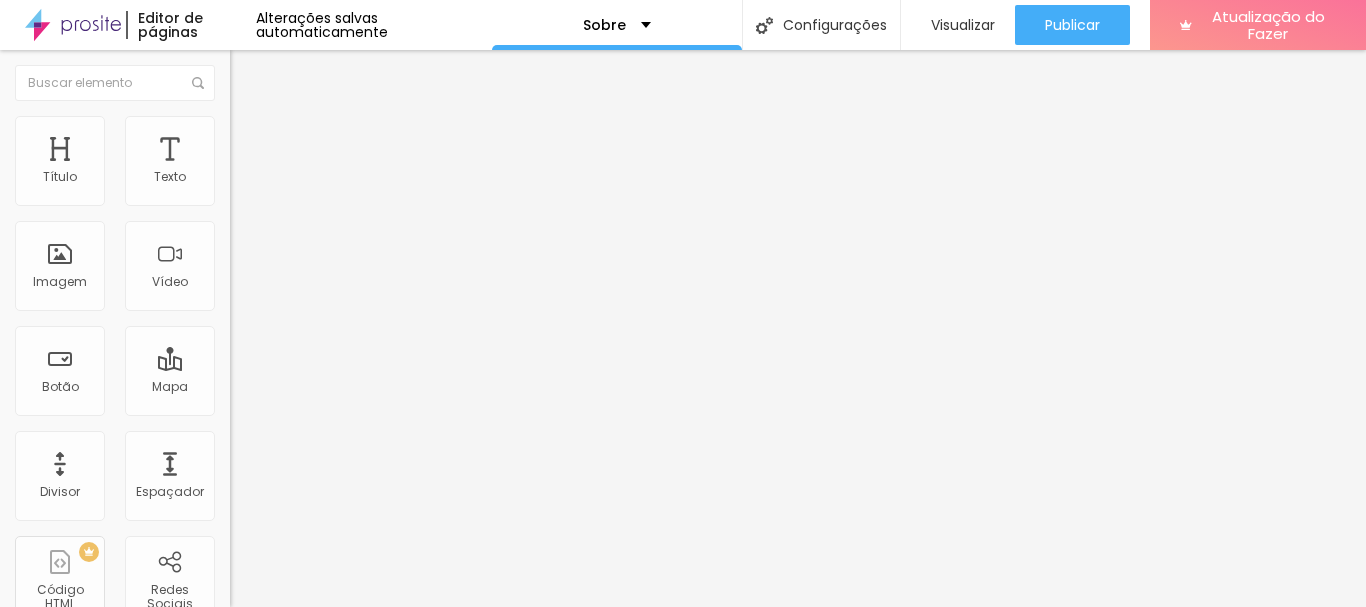 click at bounding box center [683, 1087] 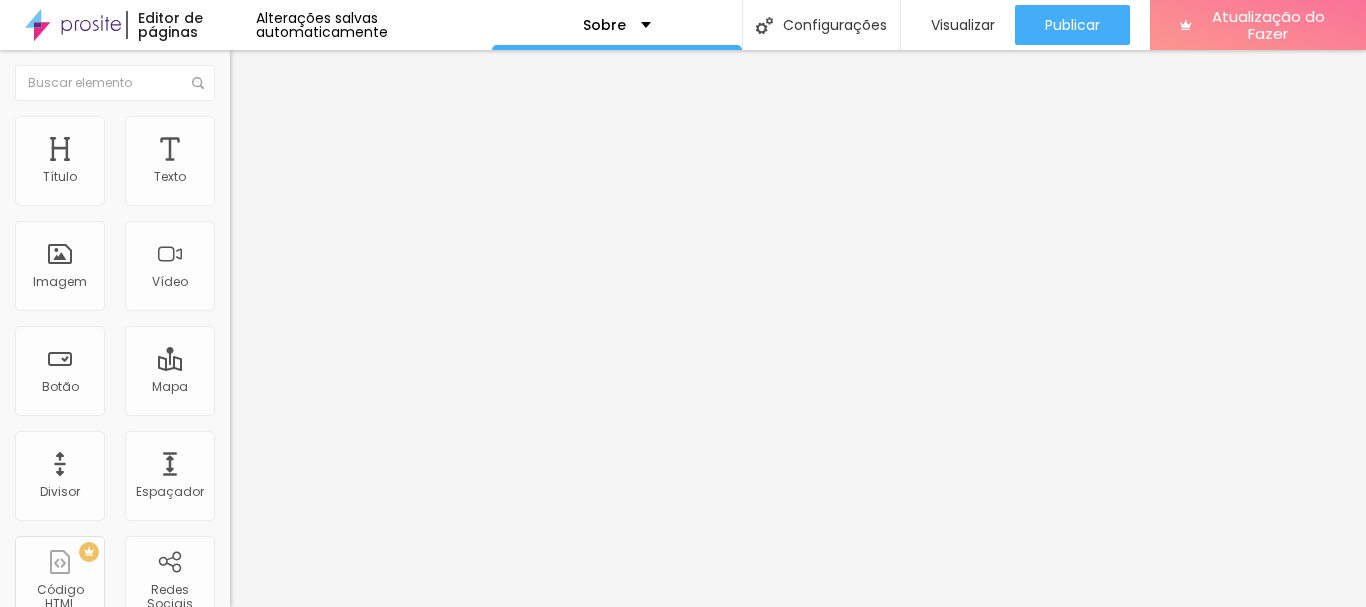 scroll, scrollTop: 0, scrollLeft: 0, axis: both 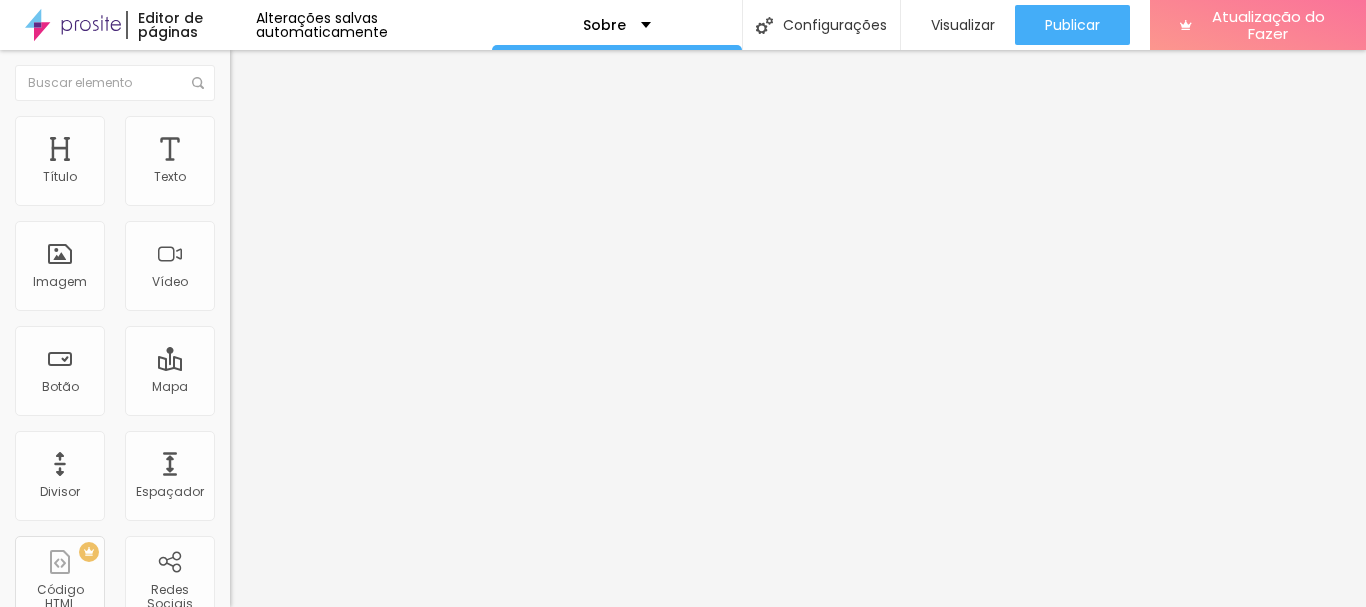 click at bounding box center (683, 1868) 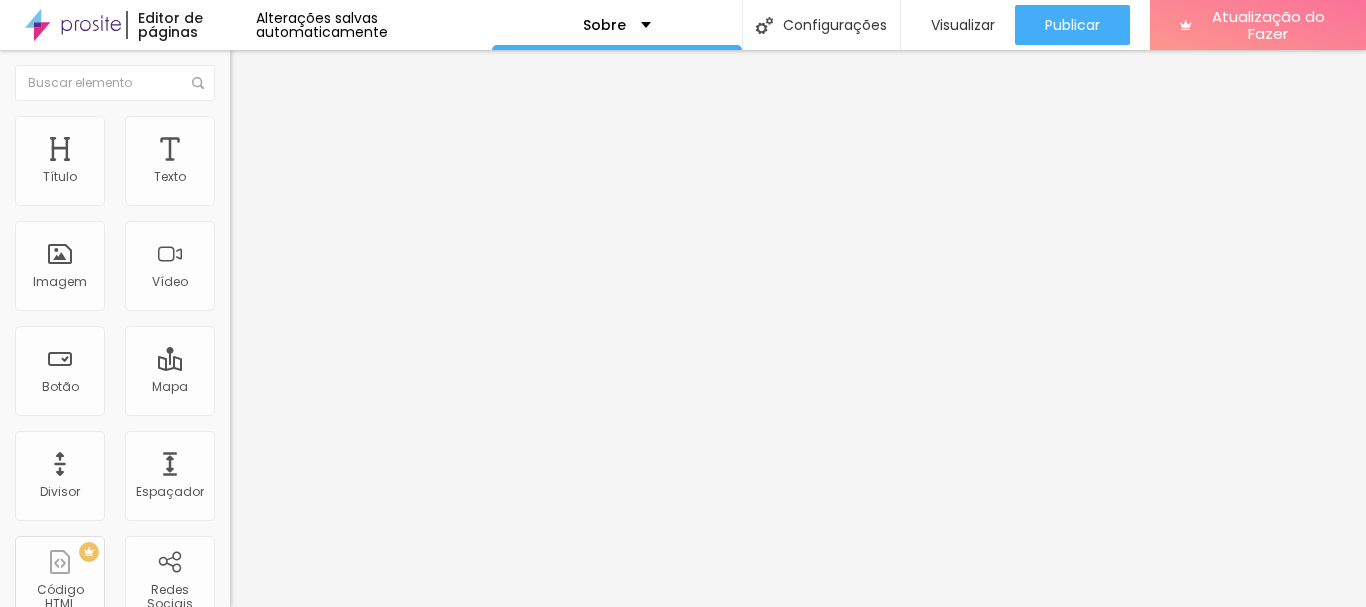 click on "Alterar imagem" at bounding box center [70, 1419] 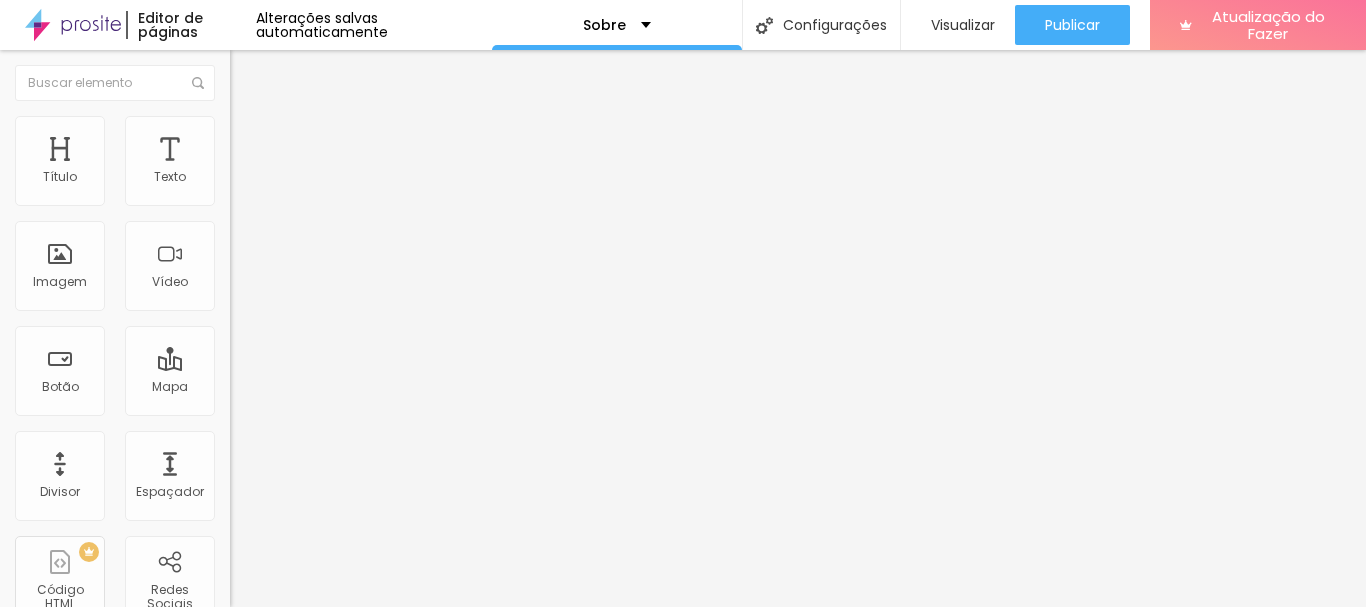 click at bounding box center (683, 1800) 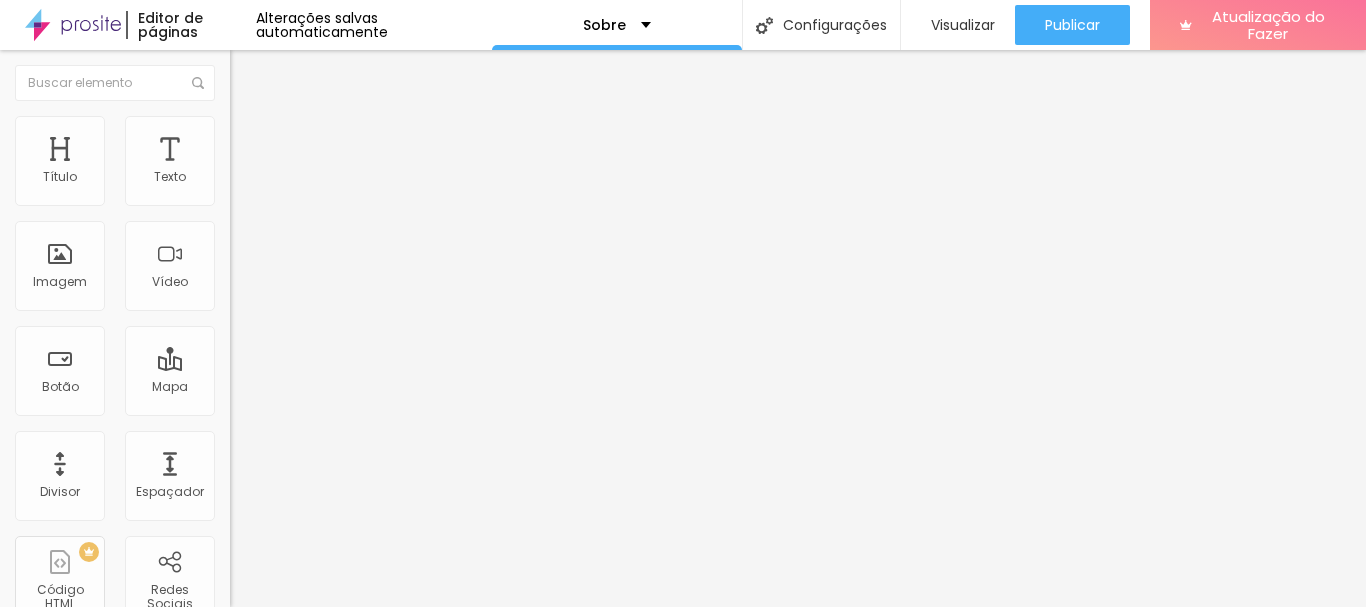 click on "Salvar" at bounding box center [47, 1715] 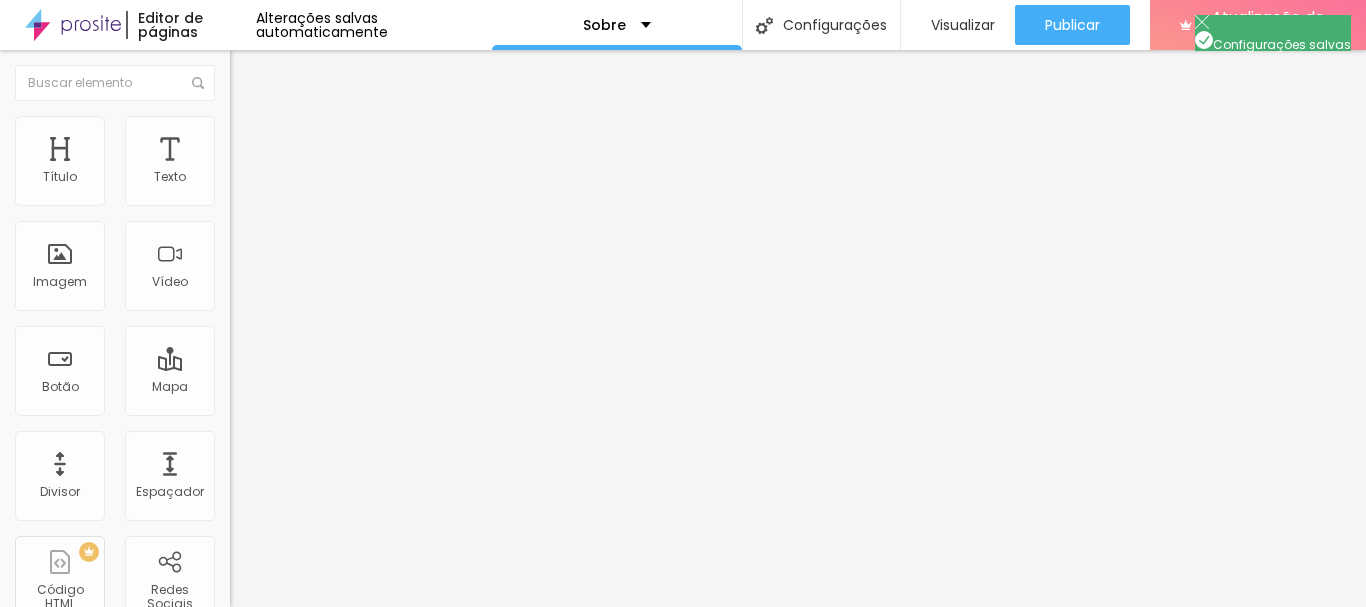 scroll, scrollTop: 252, scrollLeft: 0, axis: vertical 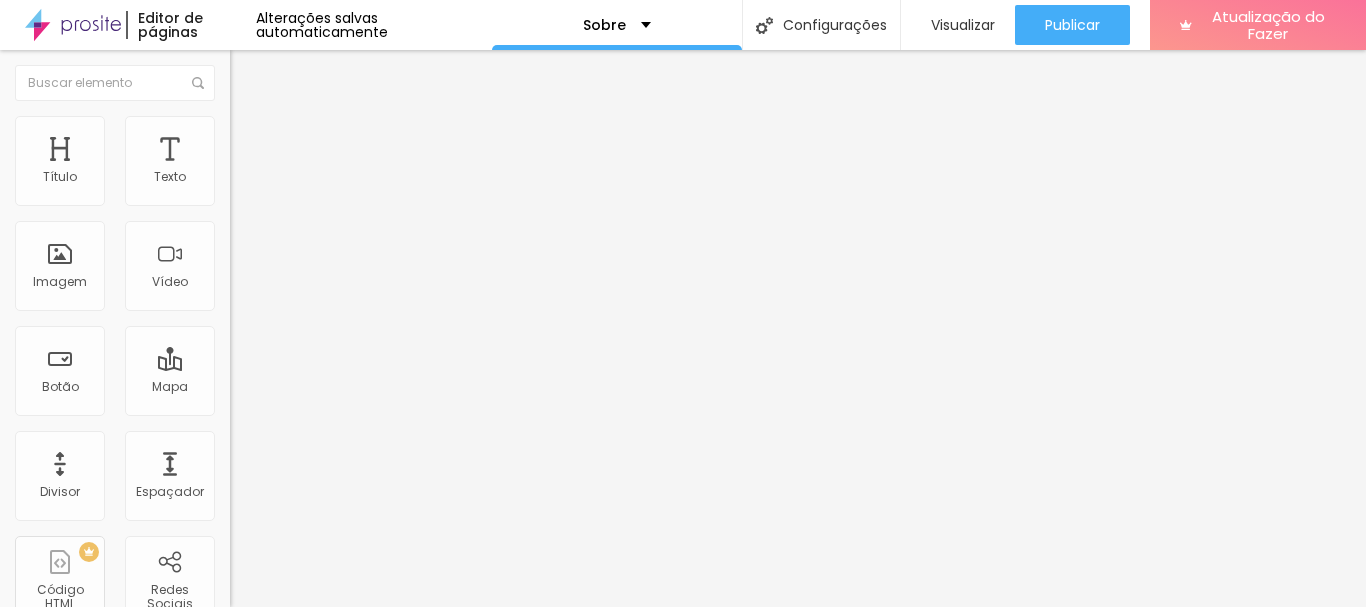 drag, startPoint x: 559, startPoint y: 303, endPoint x: 464, endPoint y: 300, distance: 95.047356 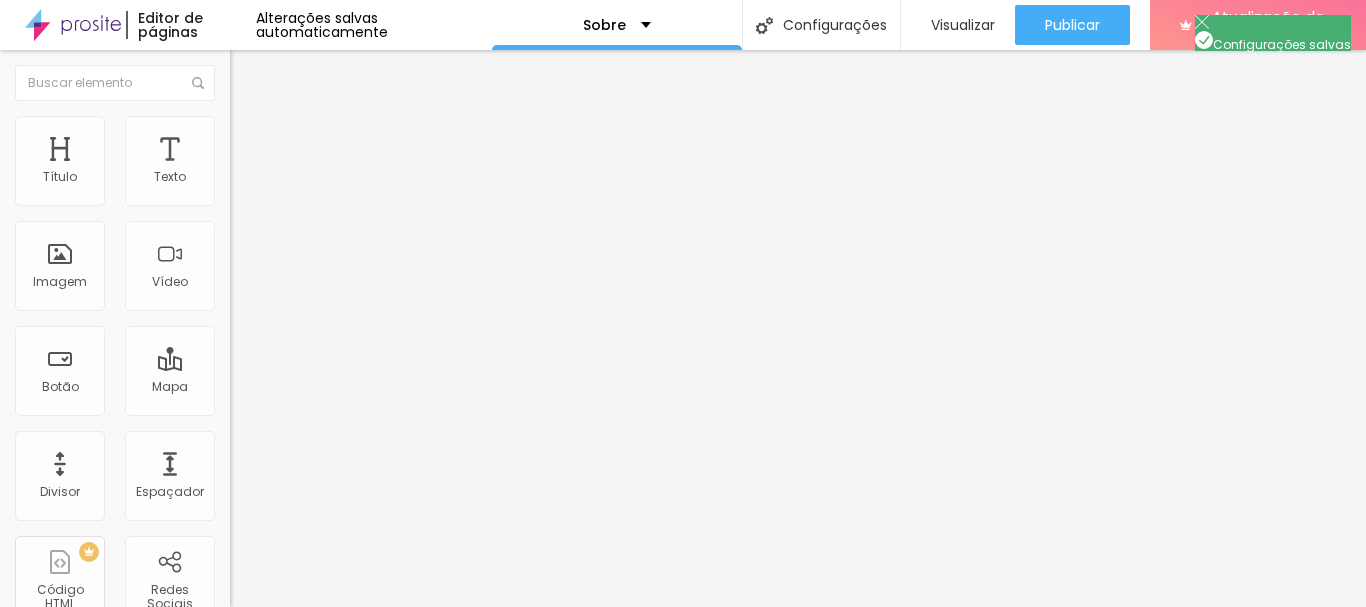 click on "SEO" at bounding box center [683, 667] 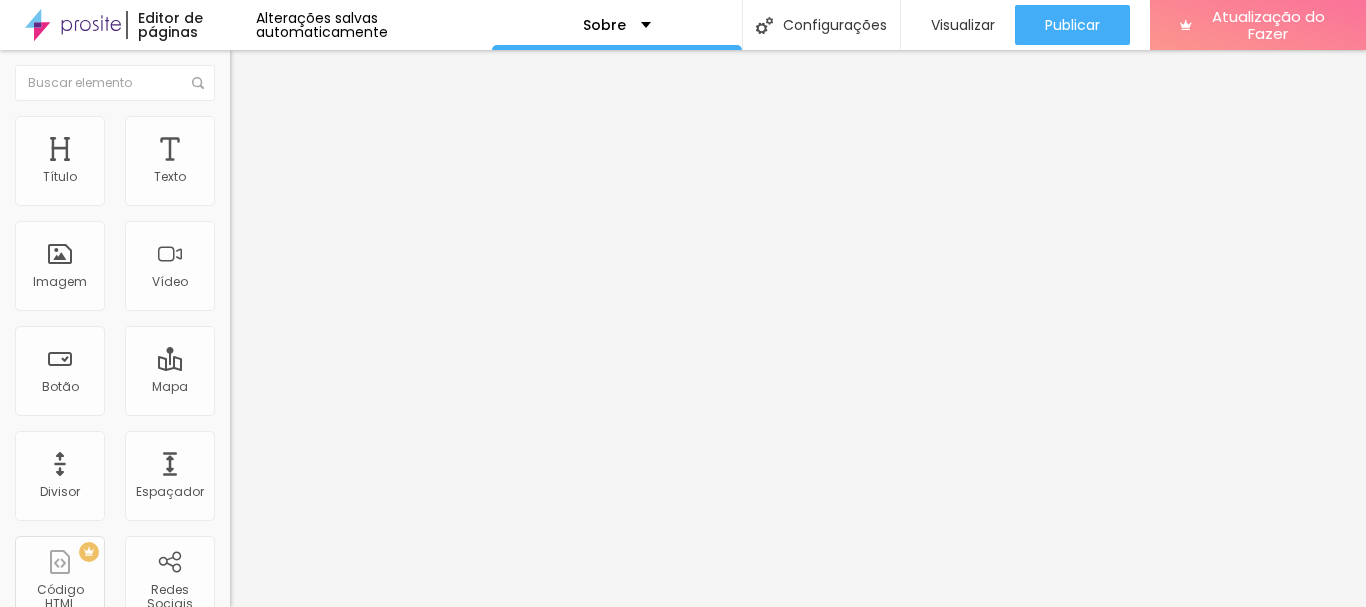 click on "Sobre - Millena Avedo" at bounding box center [66, 726] 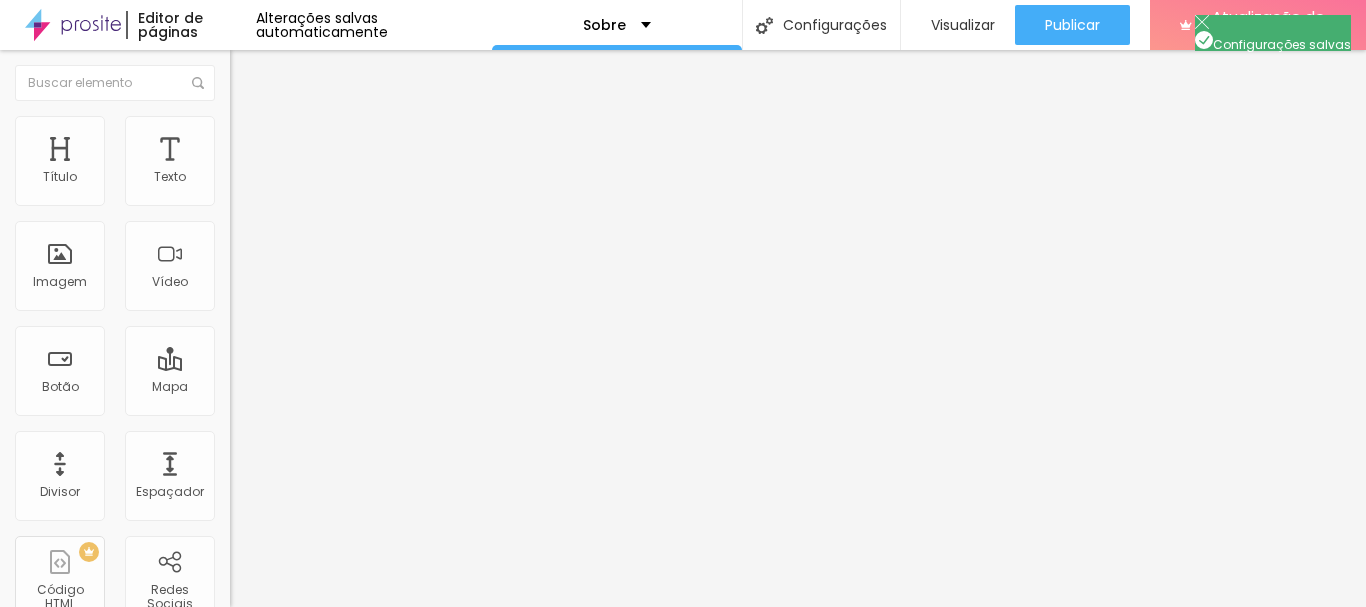 click on "Geral" at bounding box center (683, 643) 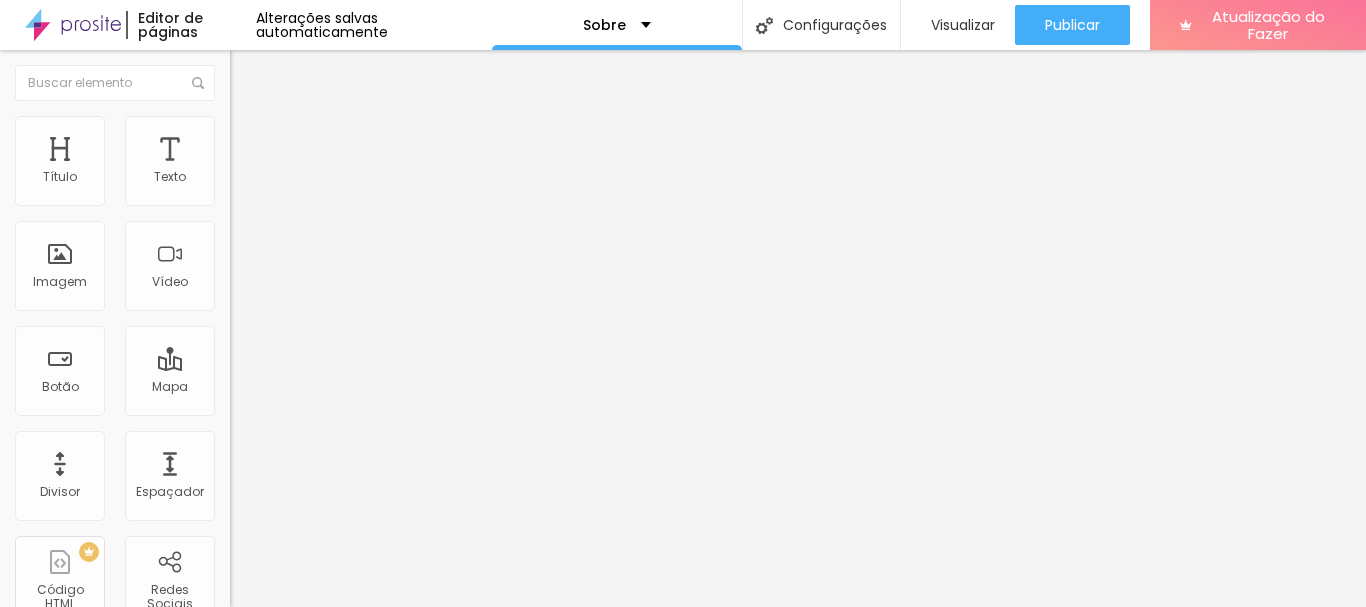 click on "Salvar" at bounding box center (47, 902) 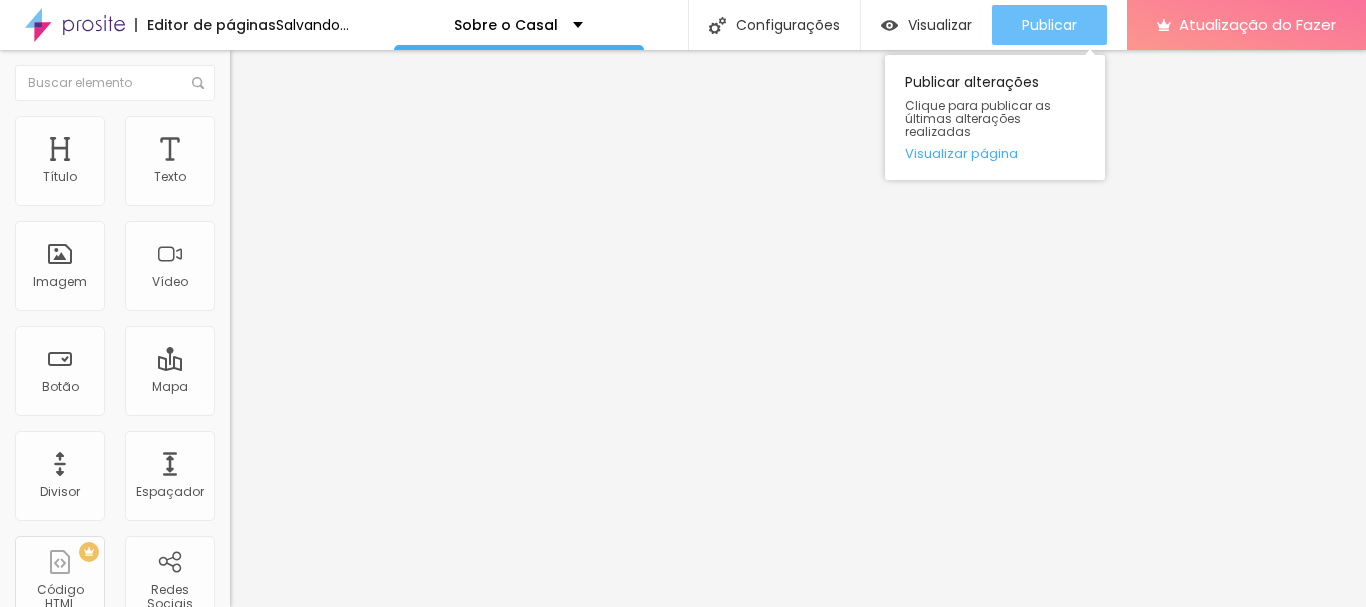 click on "Publicar" at bounding box center [1049, 25] 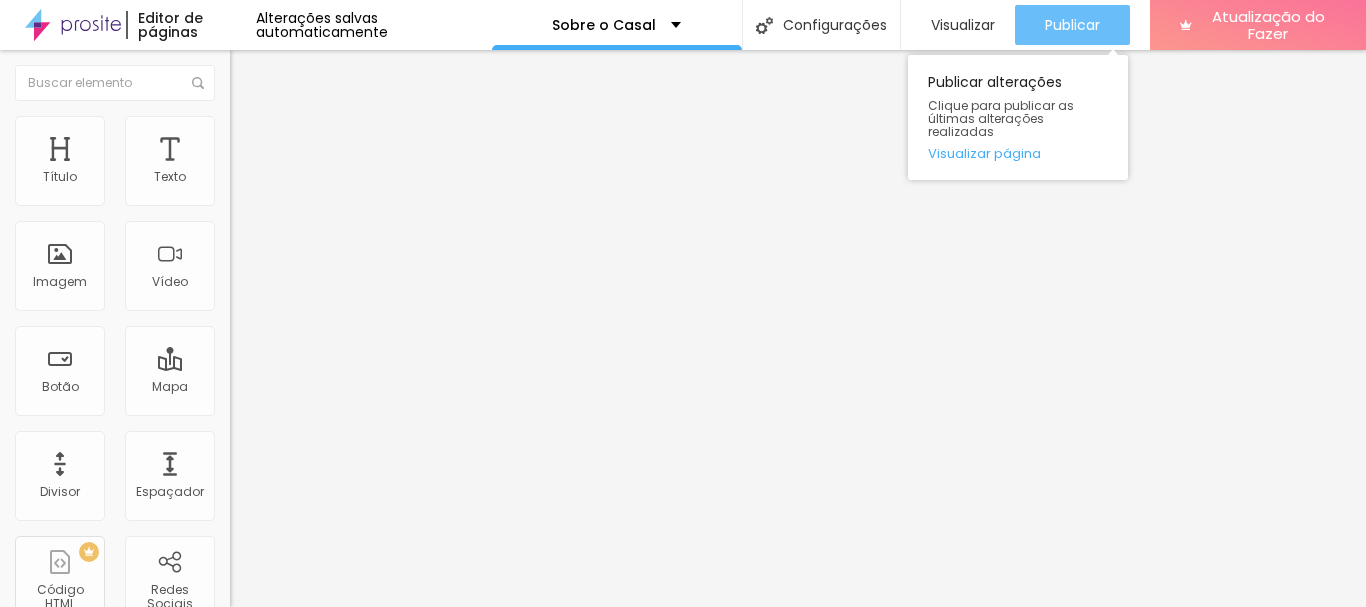 click on "Publicar" at bounding box center [1072, 25] 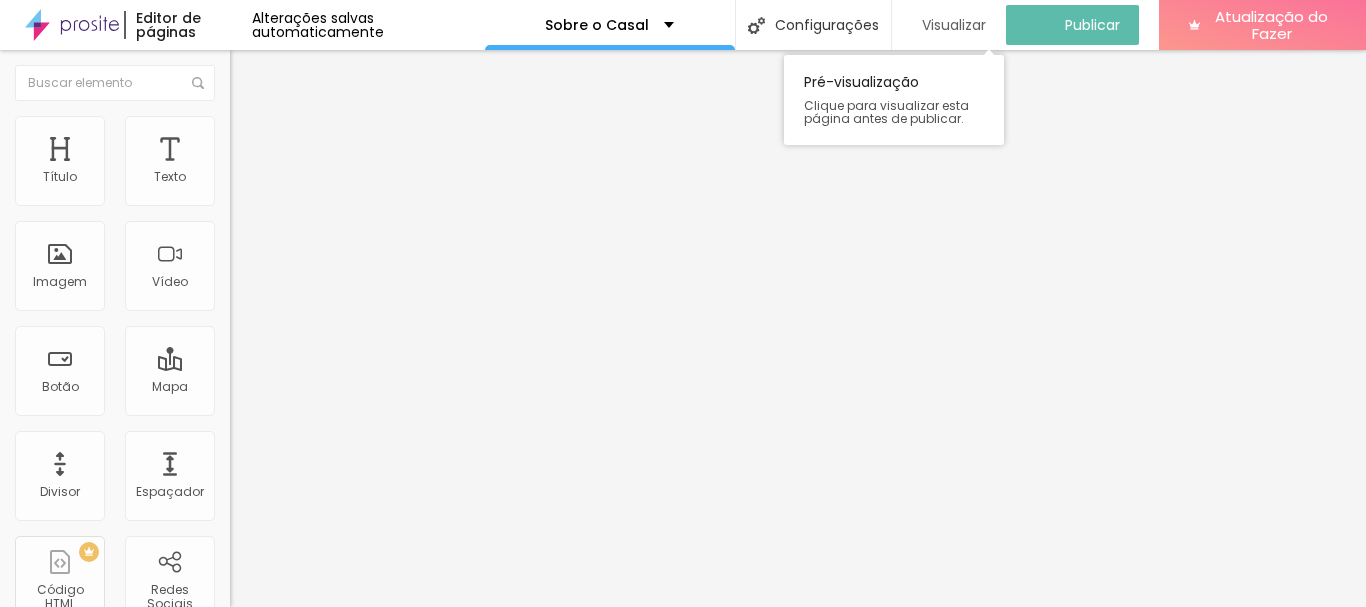 click on "Visualizar" at bounding box center [954, 25] 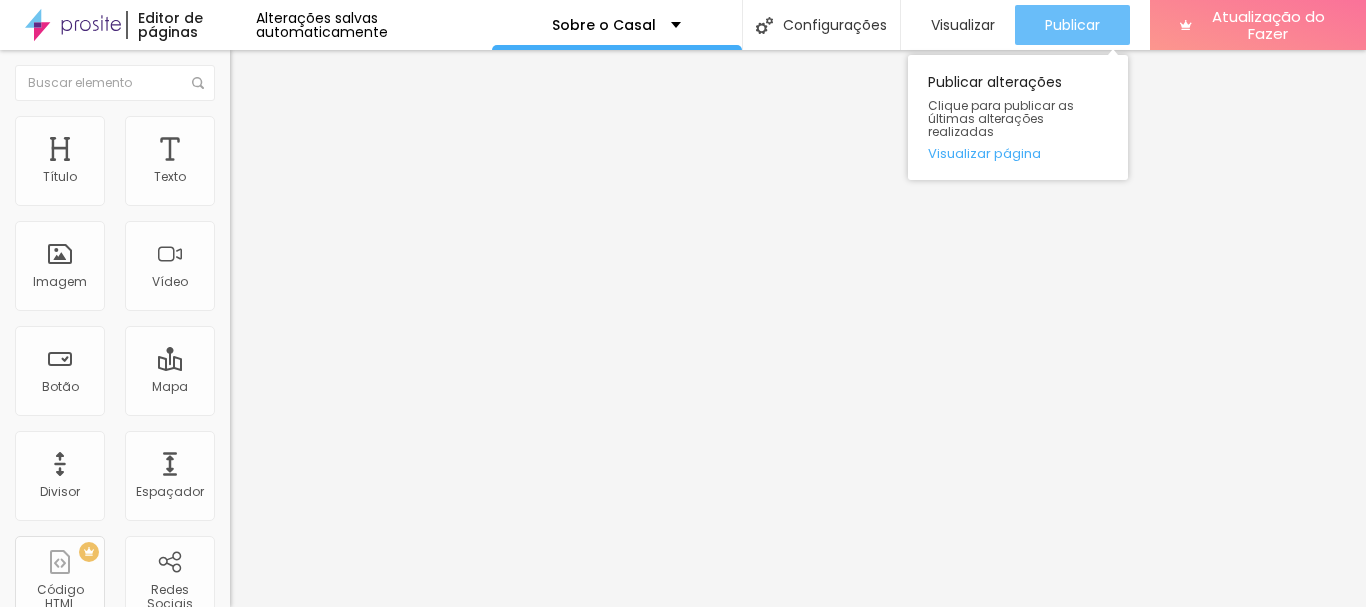 click on "Publicar" at bounding box center (1072, 25) 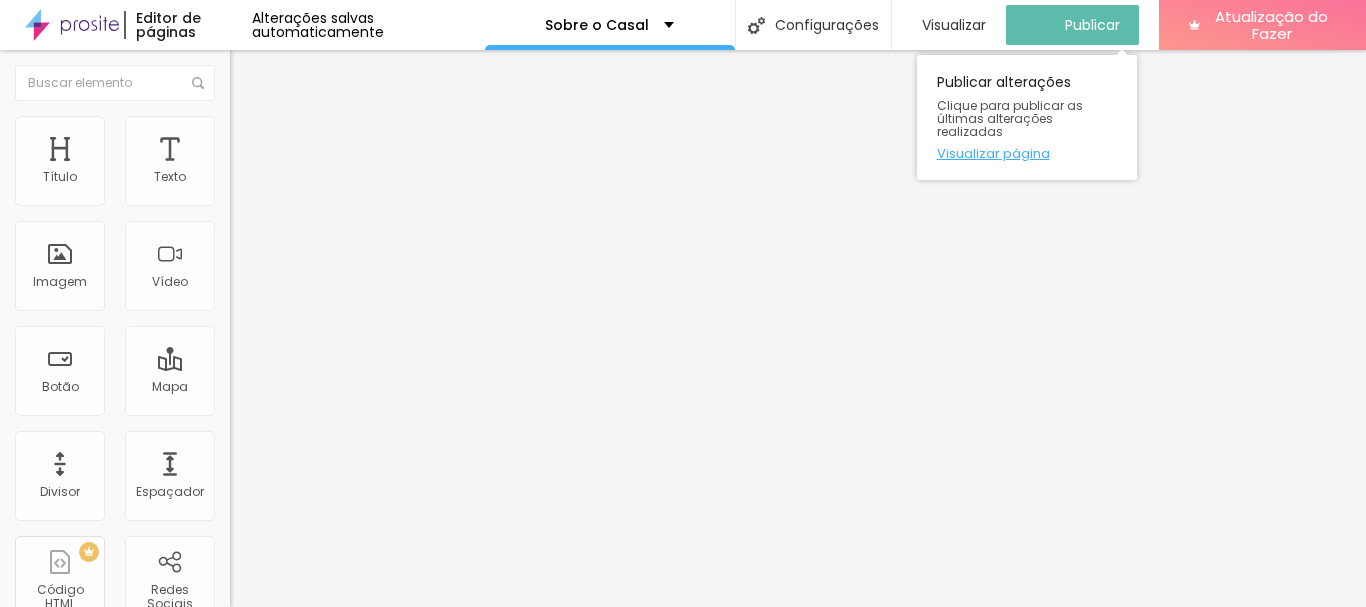 click on "Visualizar página" at bounding box center [993, 153] 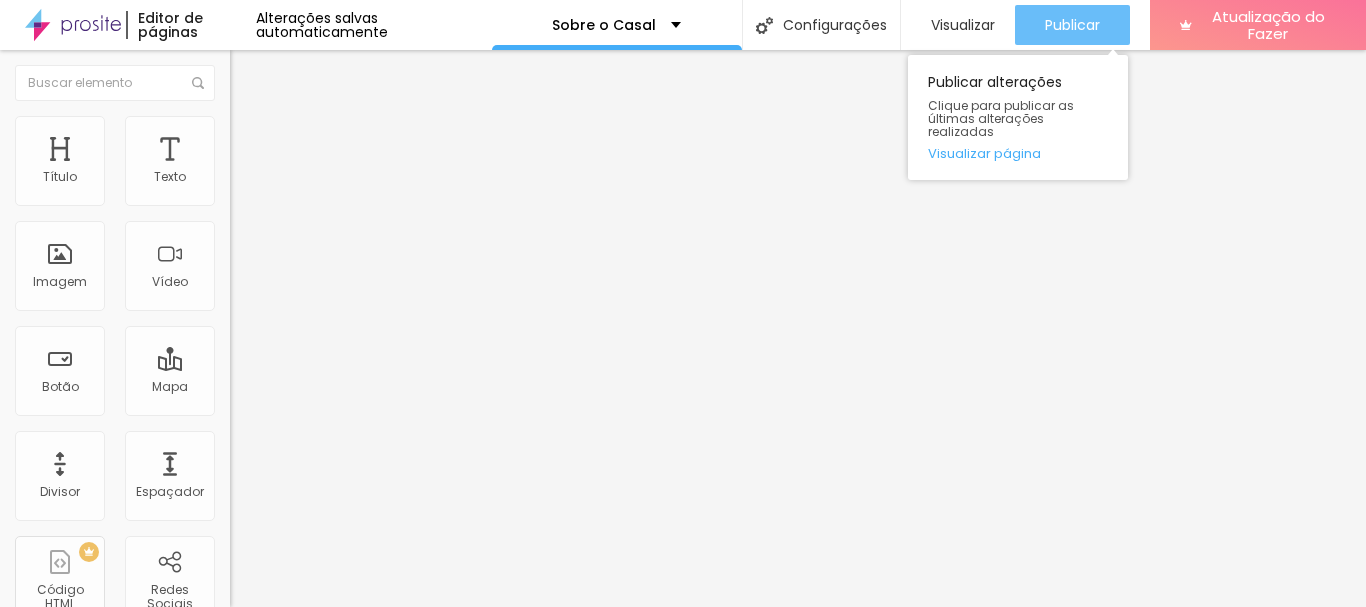 click on "Publicar" at bounding box center [1072, 25] 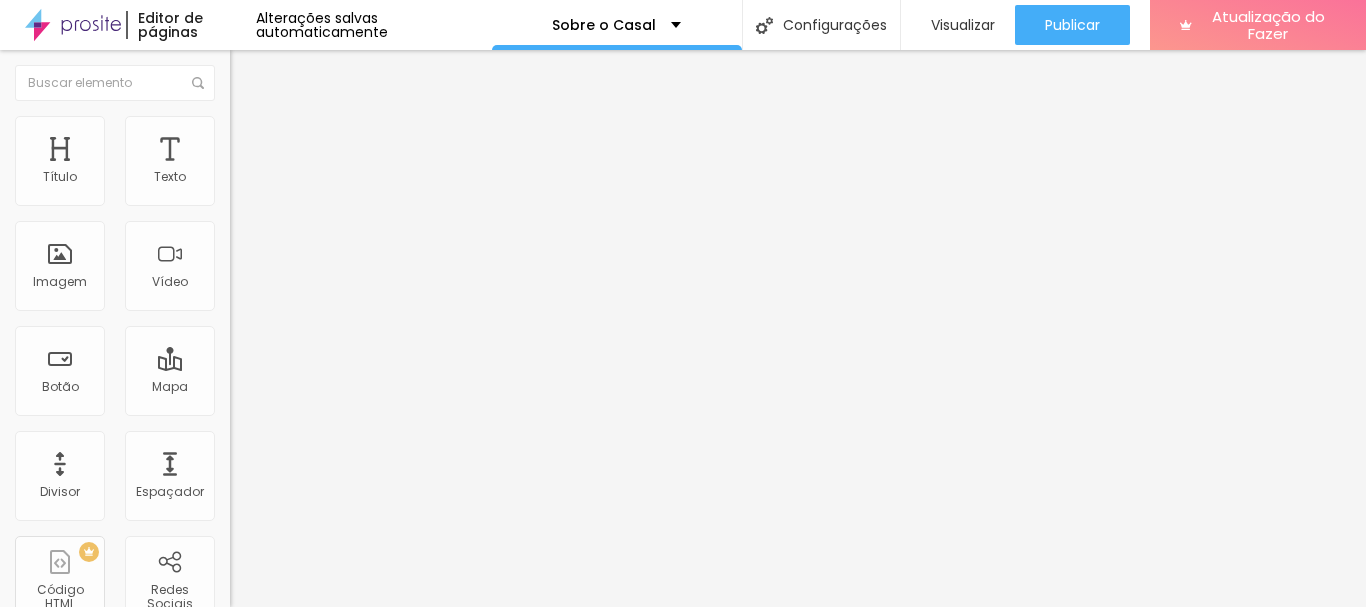 scroll, scrollTop: 12, scrollLeft: 0, axis: vertical 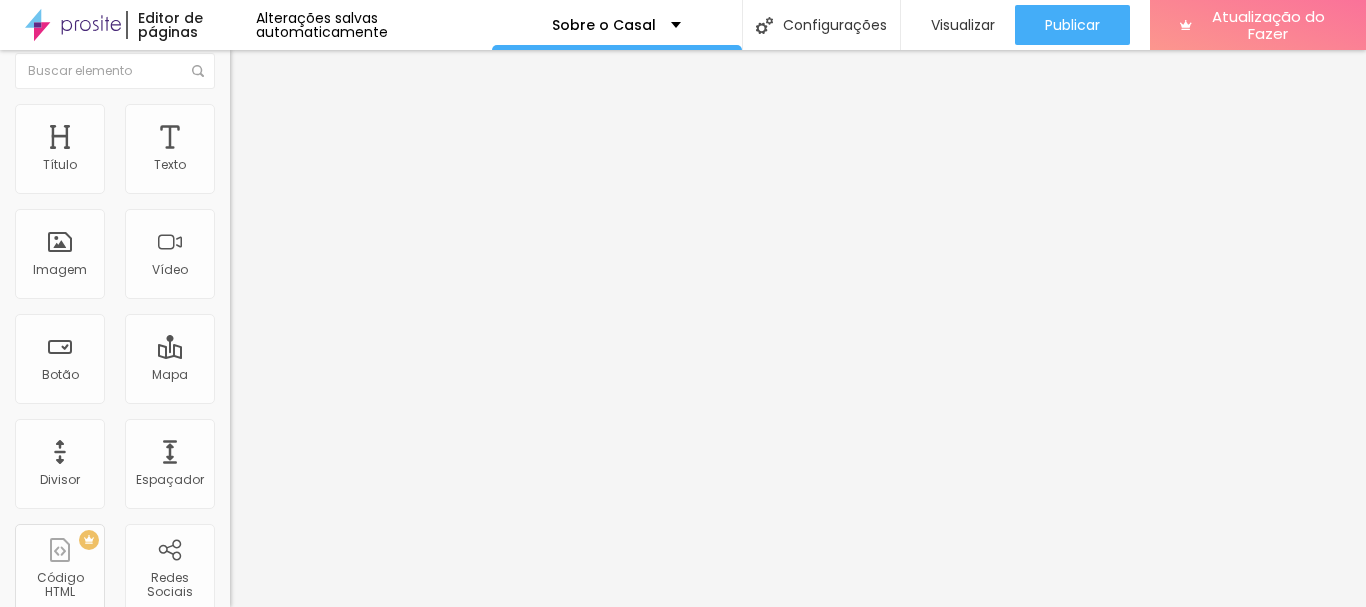 click at bounding box center [235, 428] 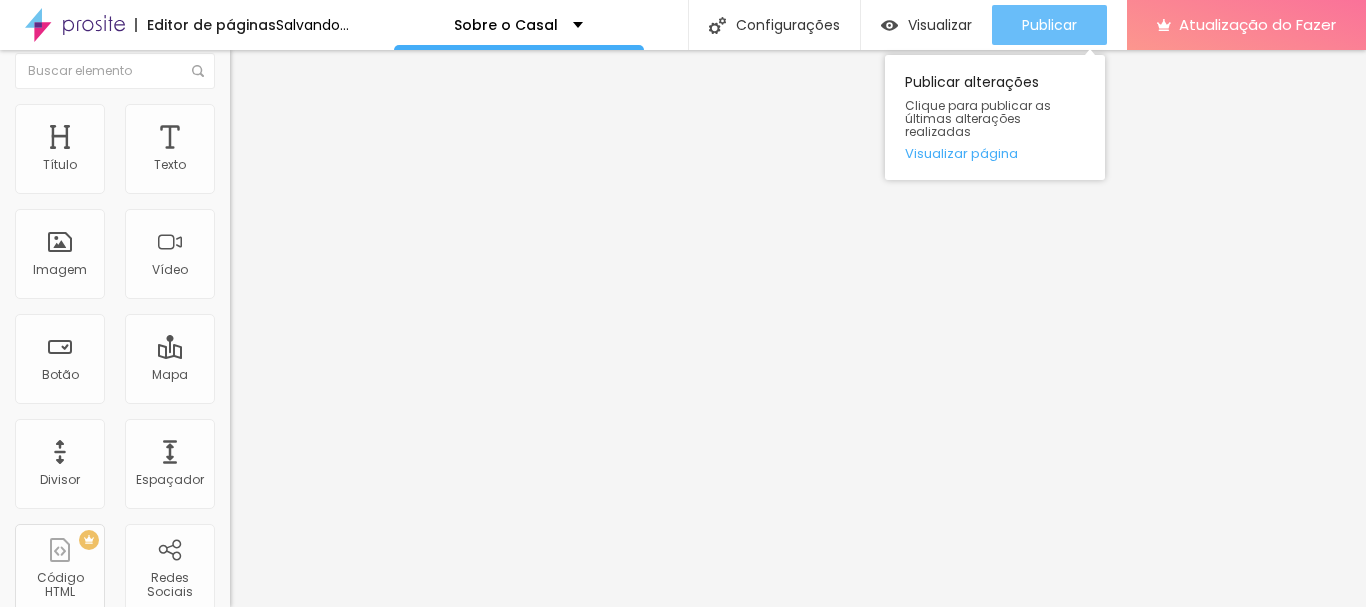click on "Publicar" at bounding box center (1049, 25) 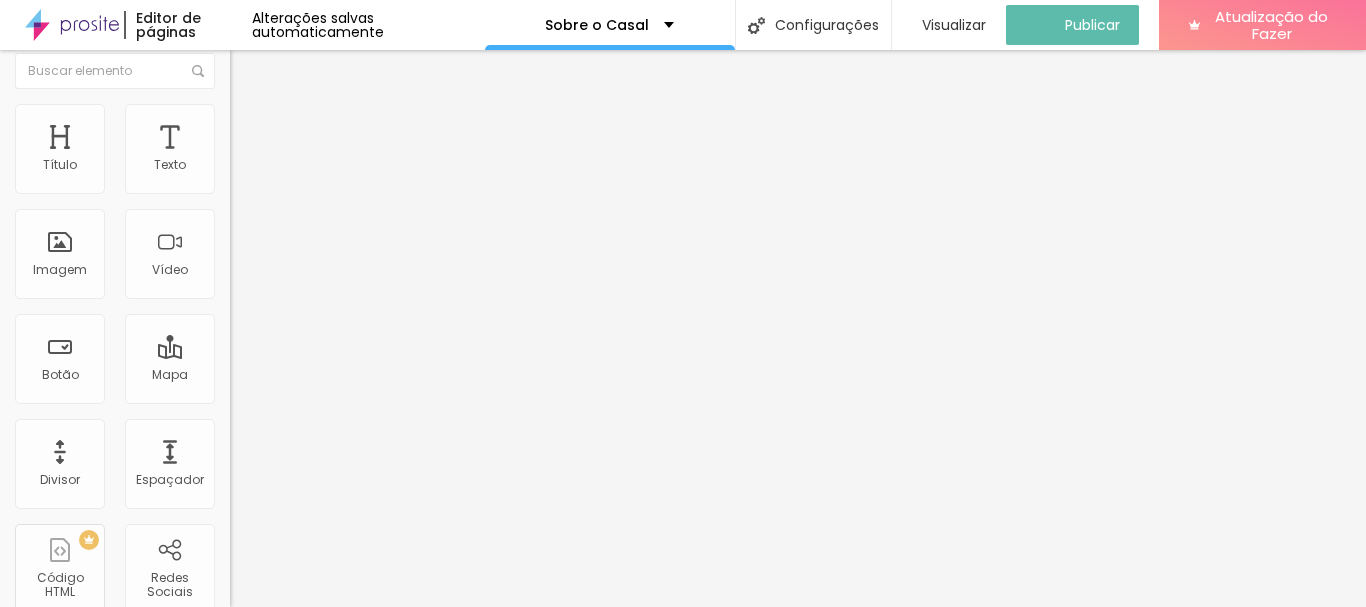 click on "https://" at bounding box center [350, 388] 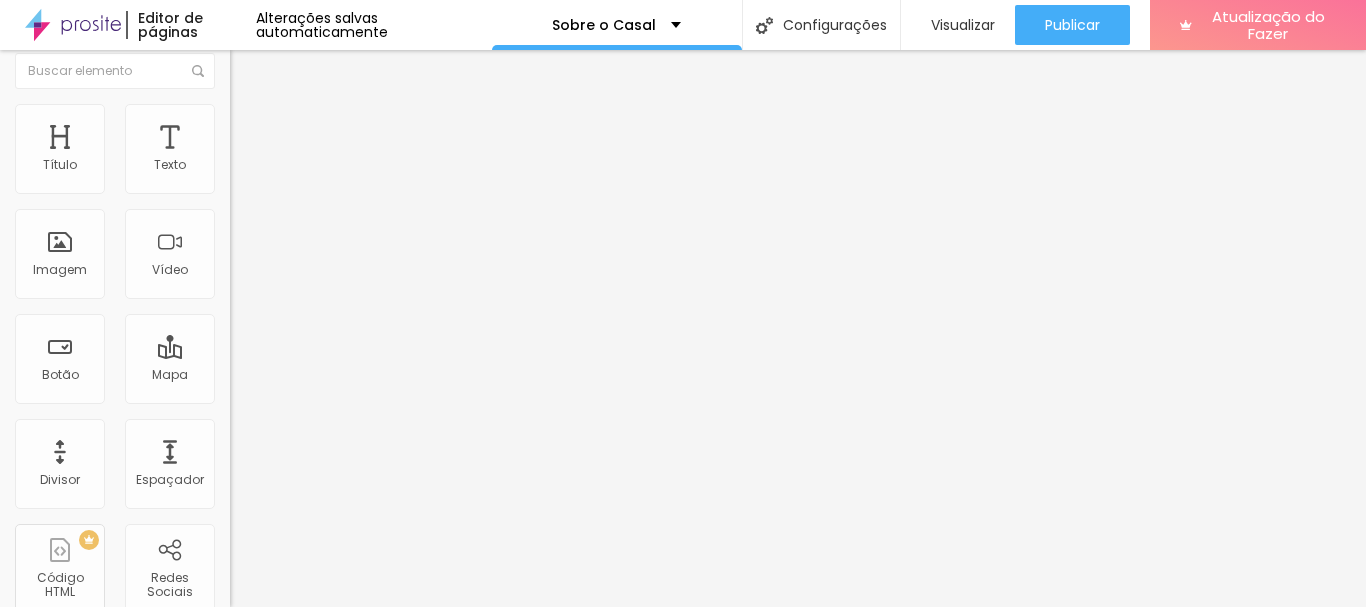click on "Link" at bounding box center [345, 360] 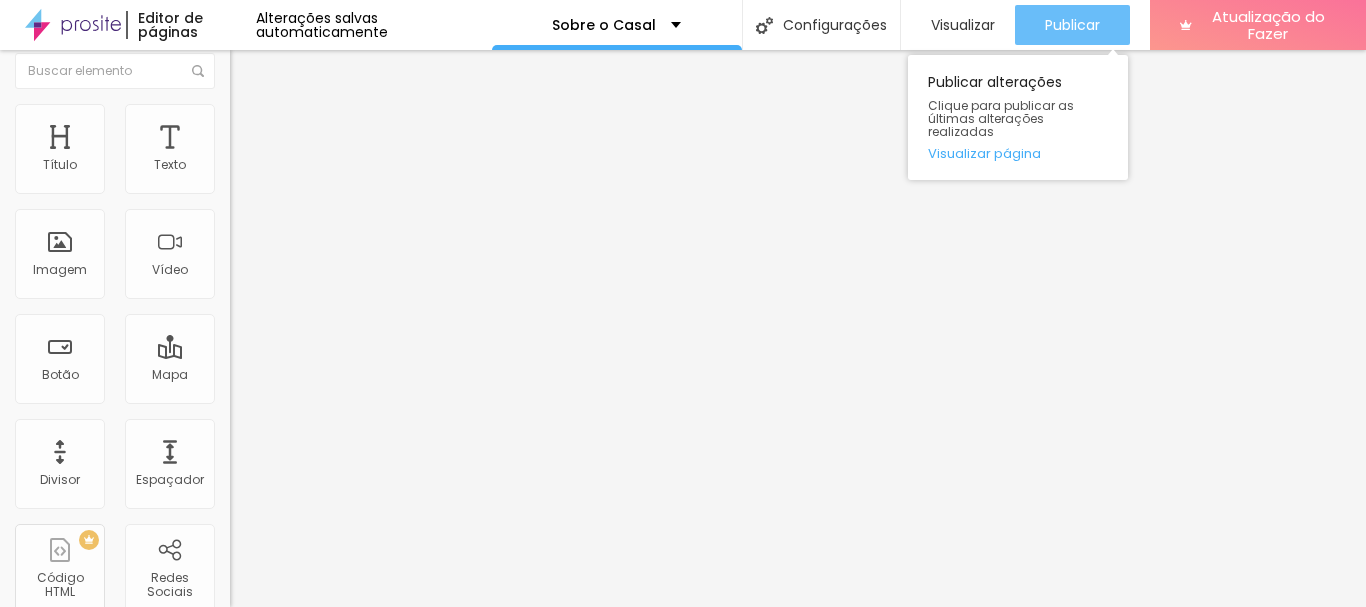 click on "Publicar" at bounding box center (1072, 25) 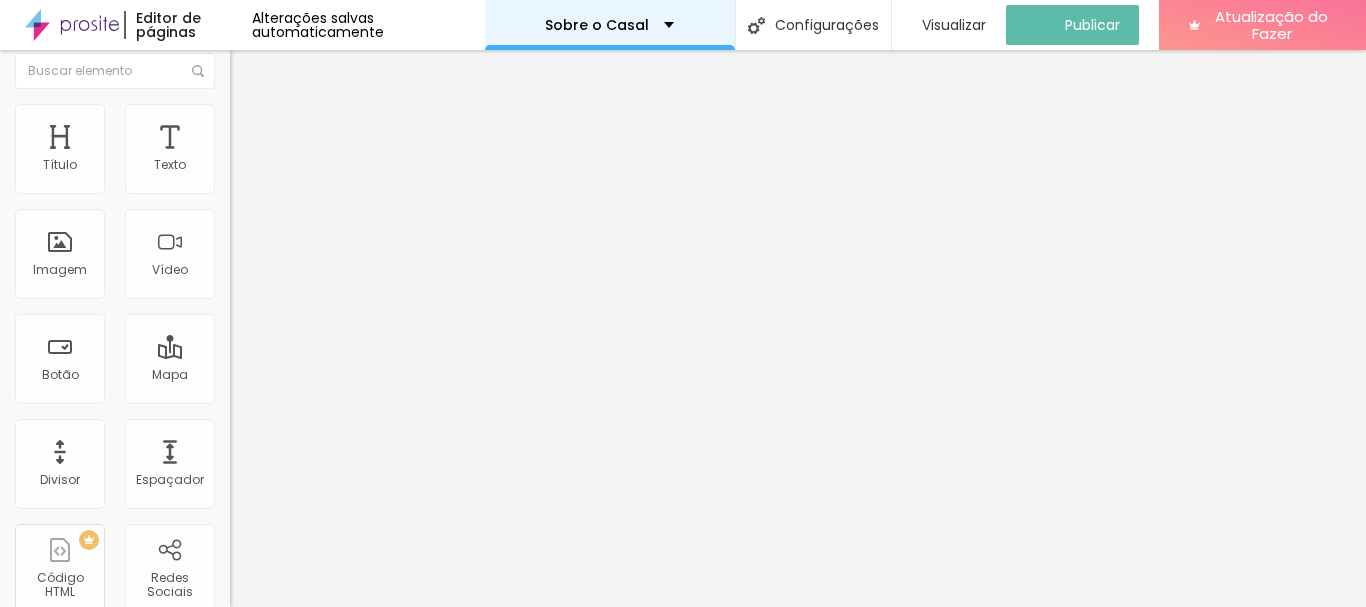 click on "Sobre o Casal" at bounding box center (609, 25) 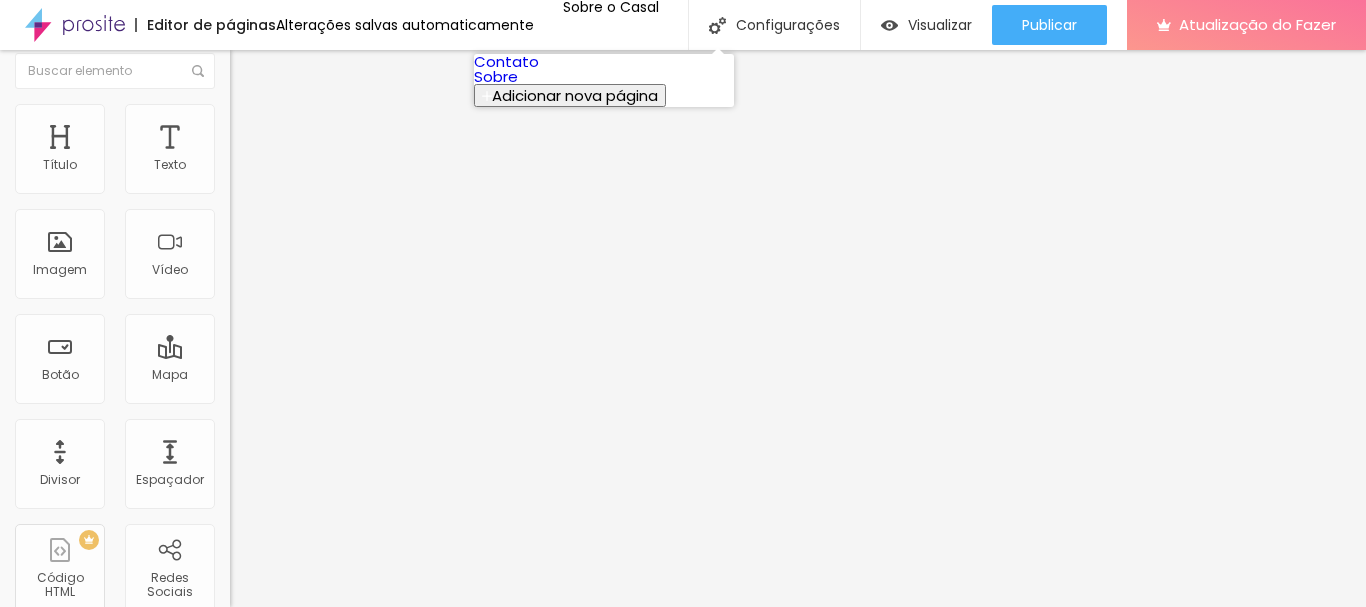 click on "Contato" at bounding box center [506, 61] 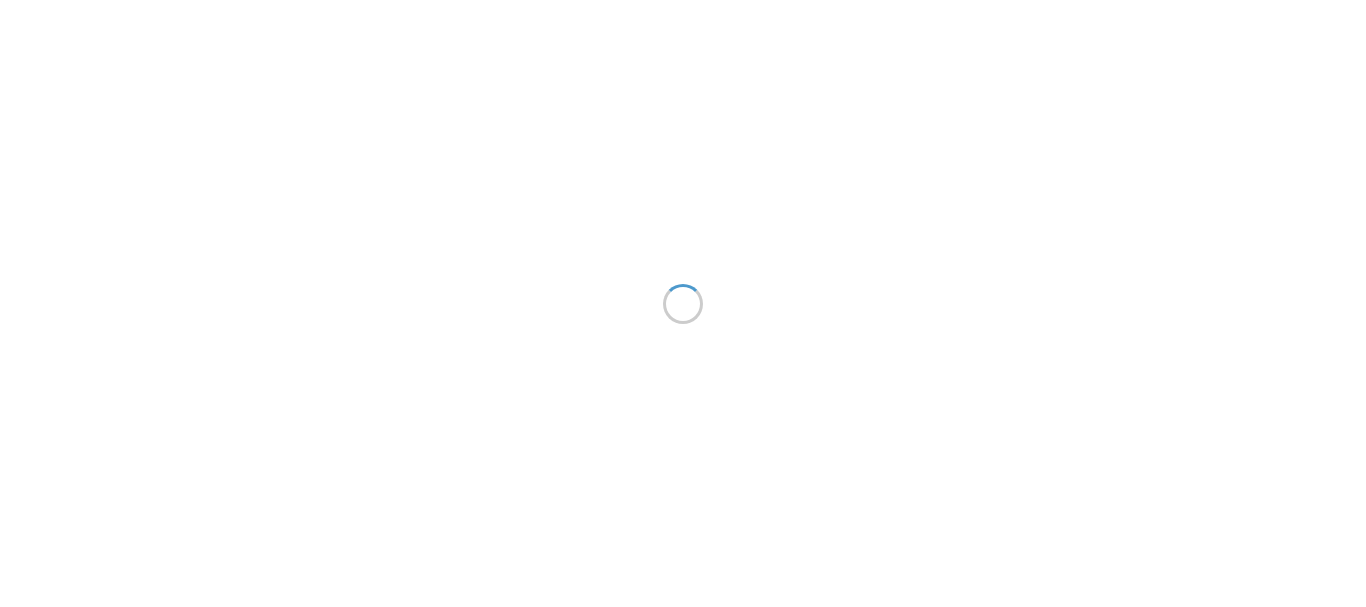scroll, scrollTop: 0, scrollLeft: 0, axis: both 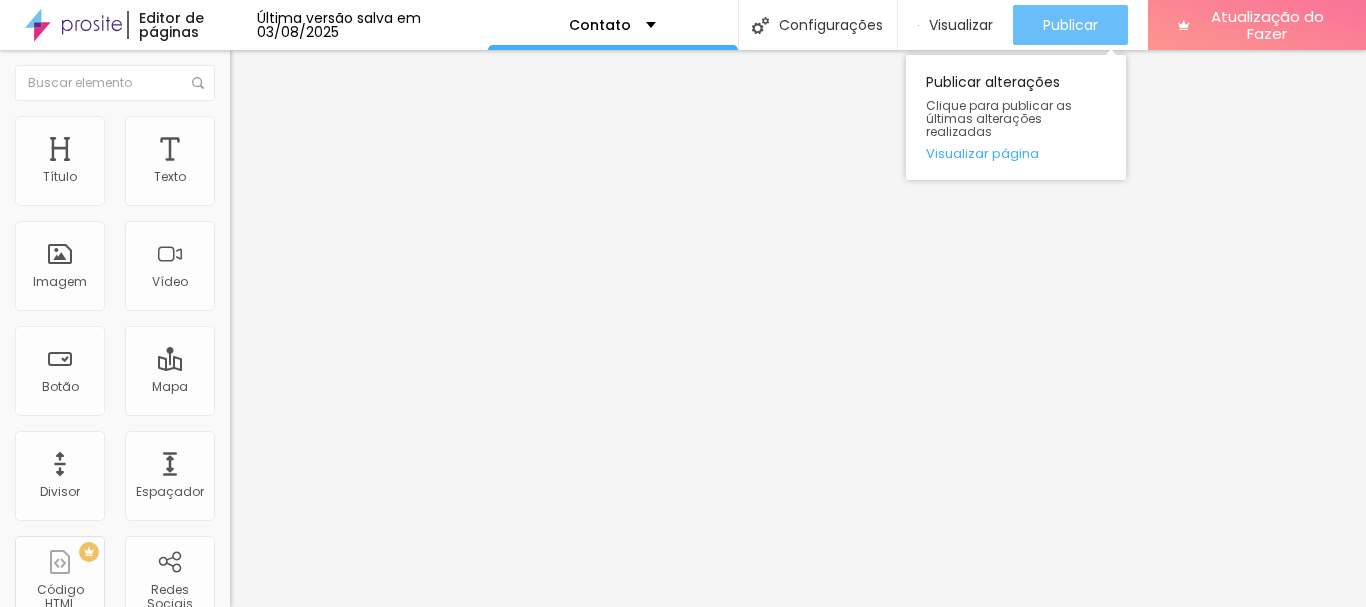 click on "Publicar" at bounding box center (1070, 25) 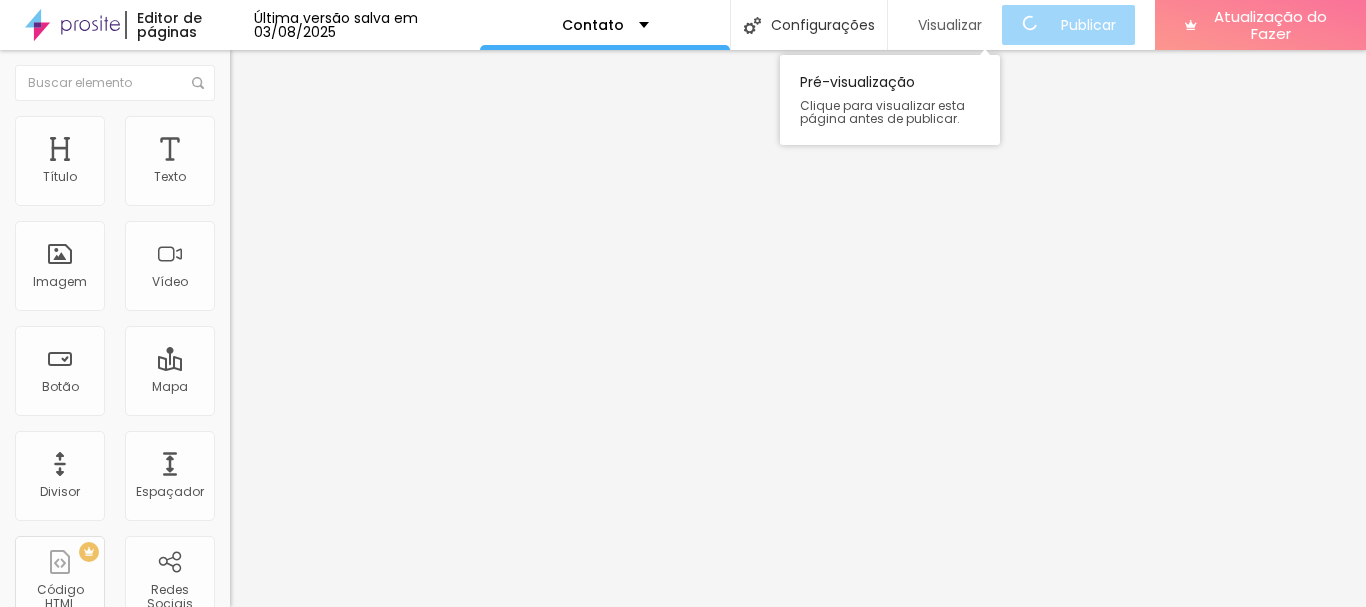 click on "Visualizar" at bounding box center (950, 25) 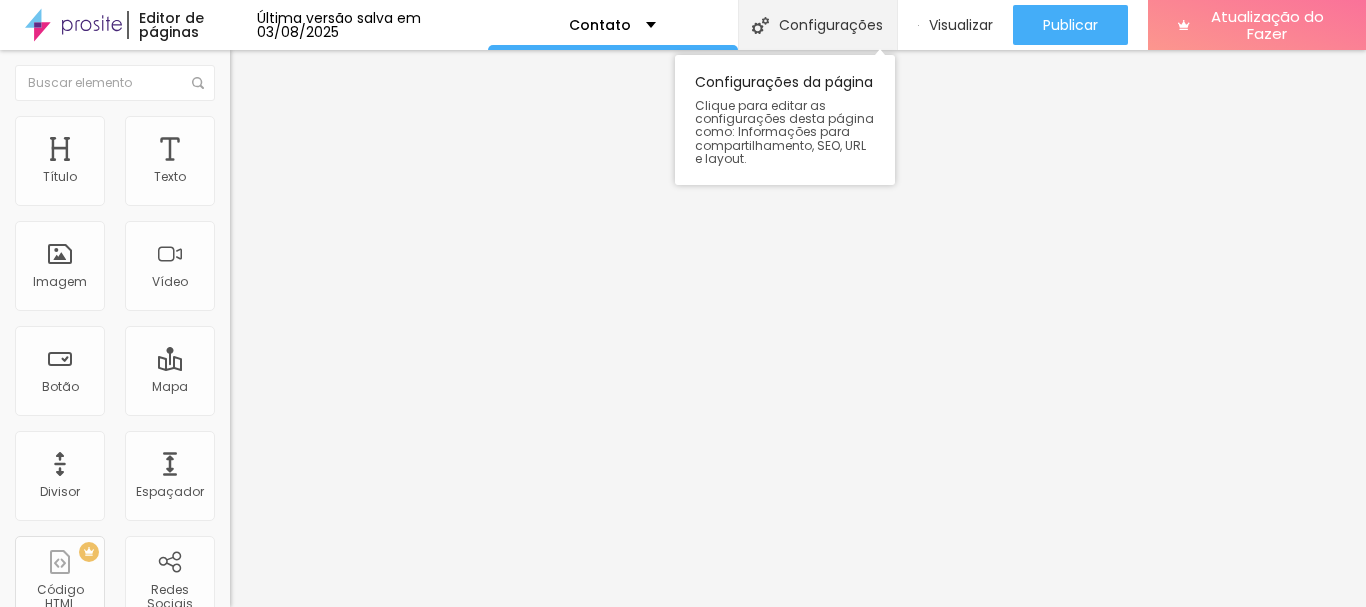 click on "Configurações" at bounding box center [817, 25] 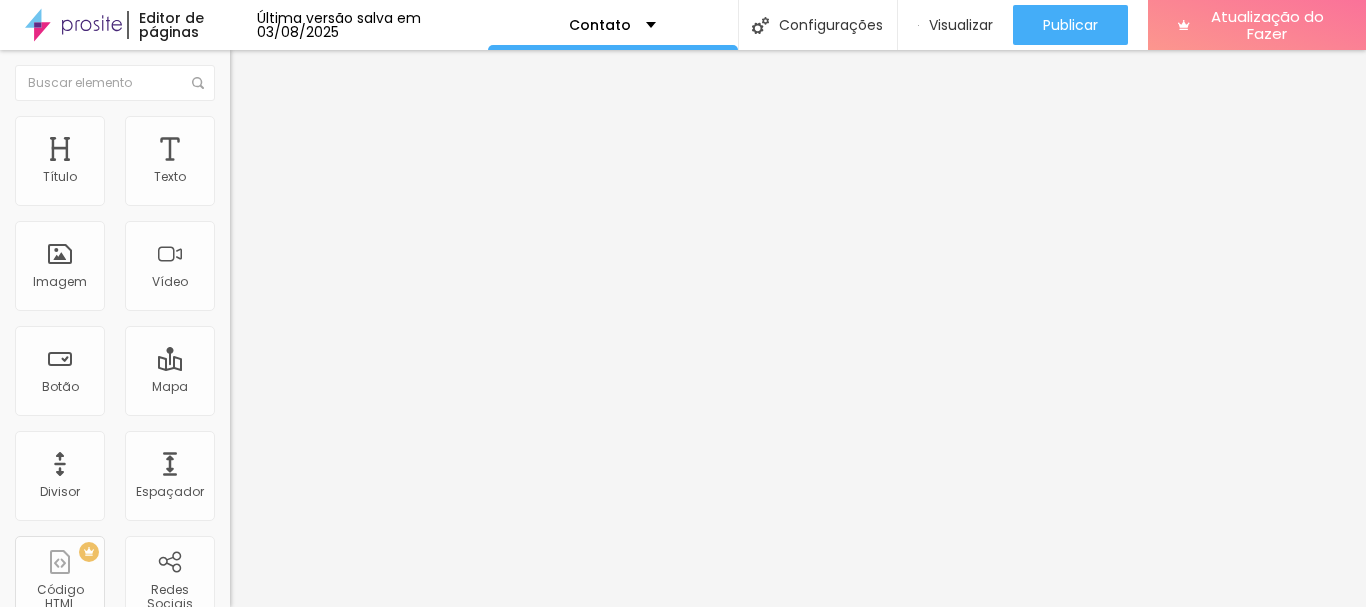 click on "Contato" at bounding box center [683, 726] 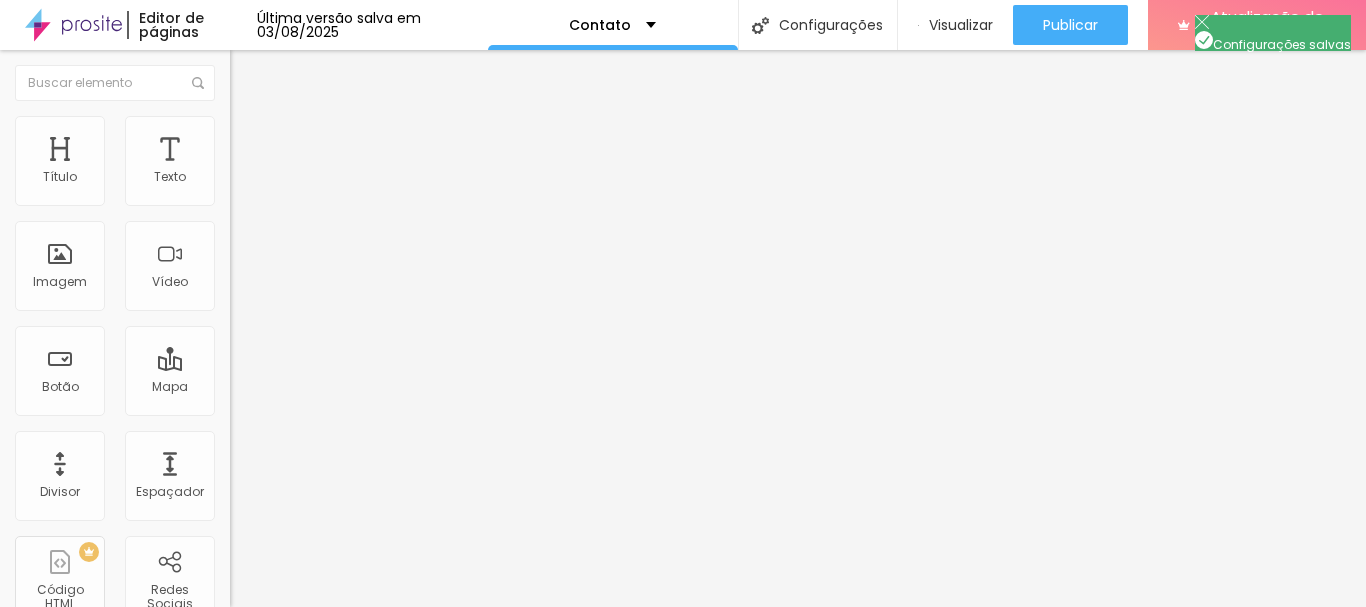click on "Redes Sociais" at bounding box center [60, 654] 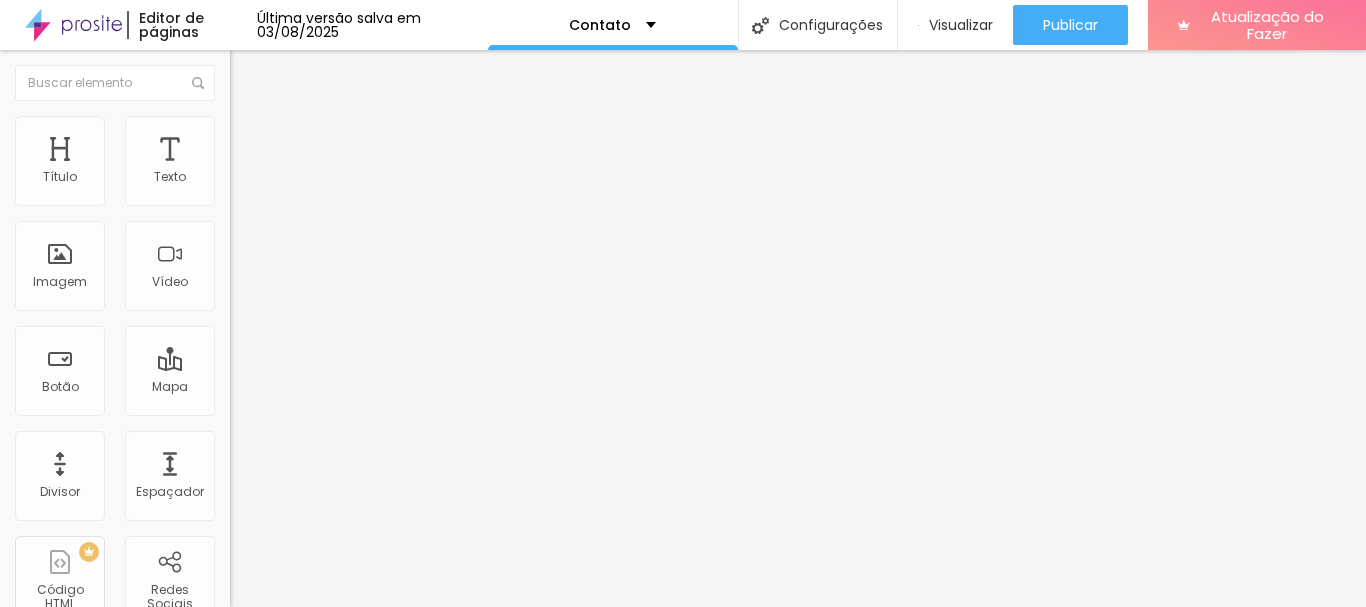 scroll, scrollTop: 200, scrollLeft: 0, axis: vertical 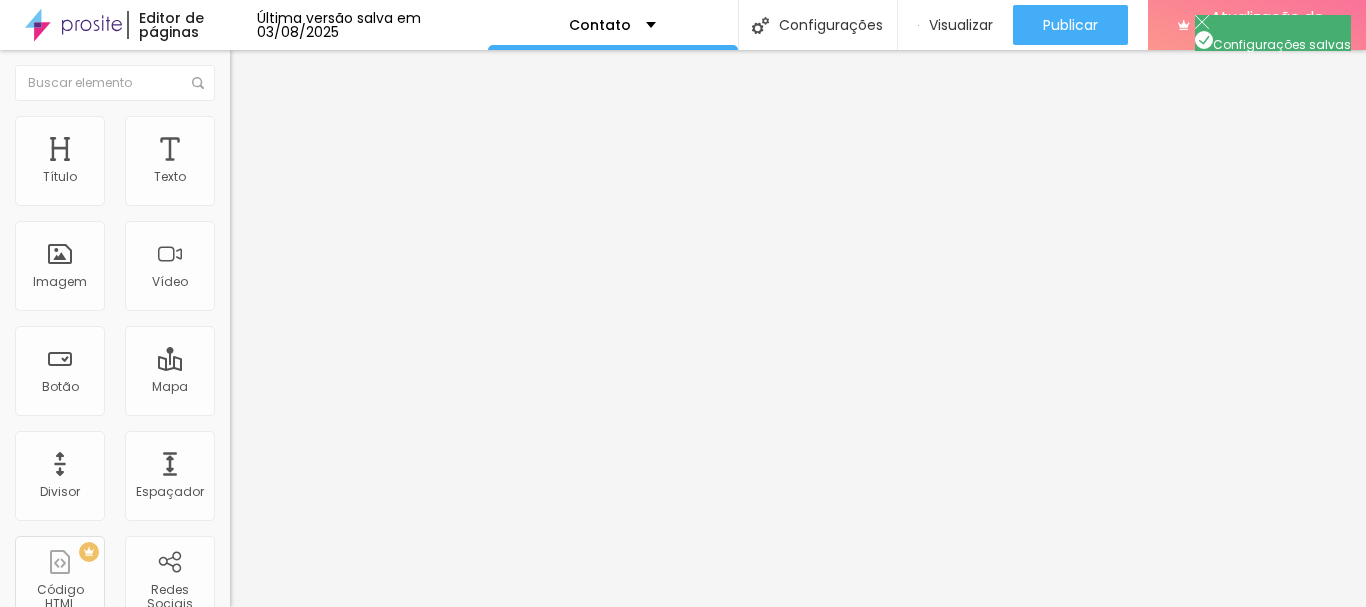 click on "SEO" at bounding box center (683, 667) 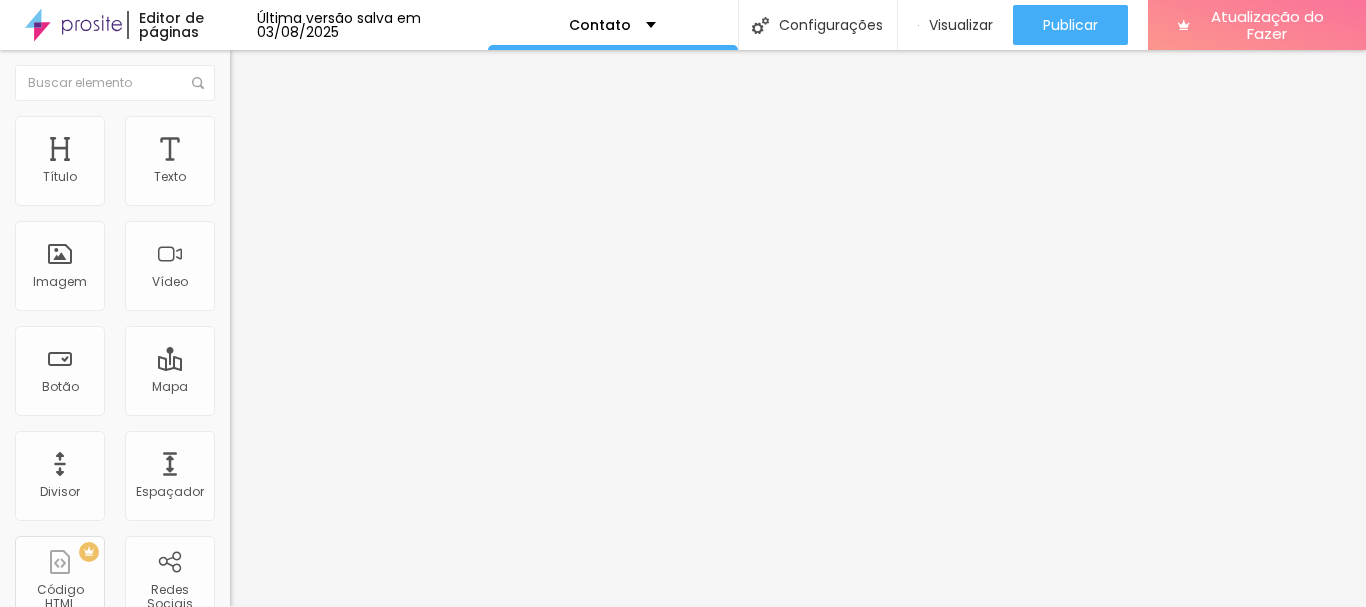 click on "Entre em contato - Millena Avedo" at bounding box center (683, 786) 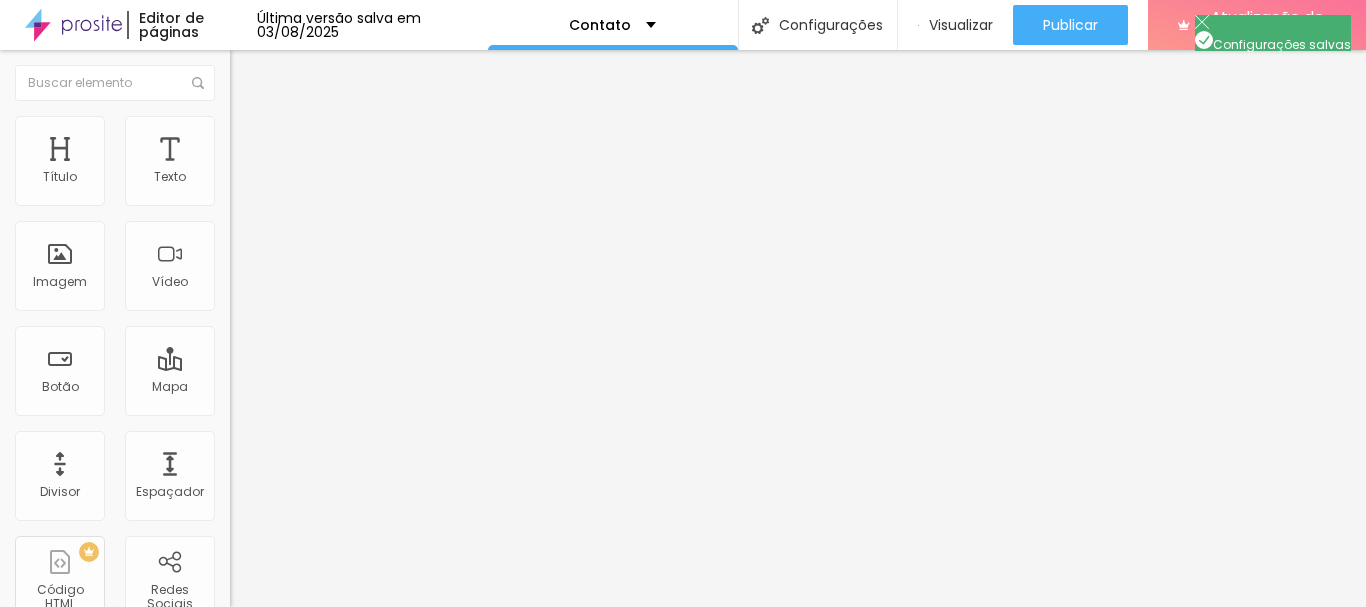 click on "Avançado" at bounding box center (50, 678) 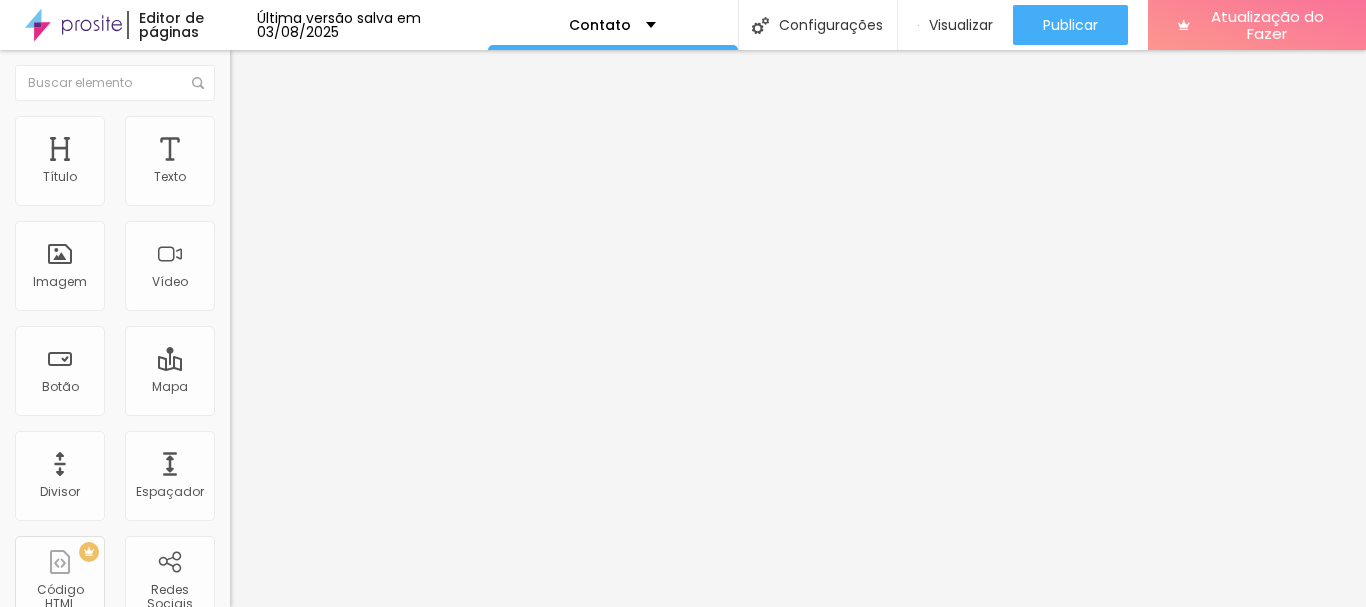 scroll, scrollTop: 119, scrollLeft: 0, axis: vertical 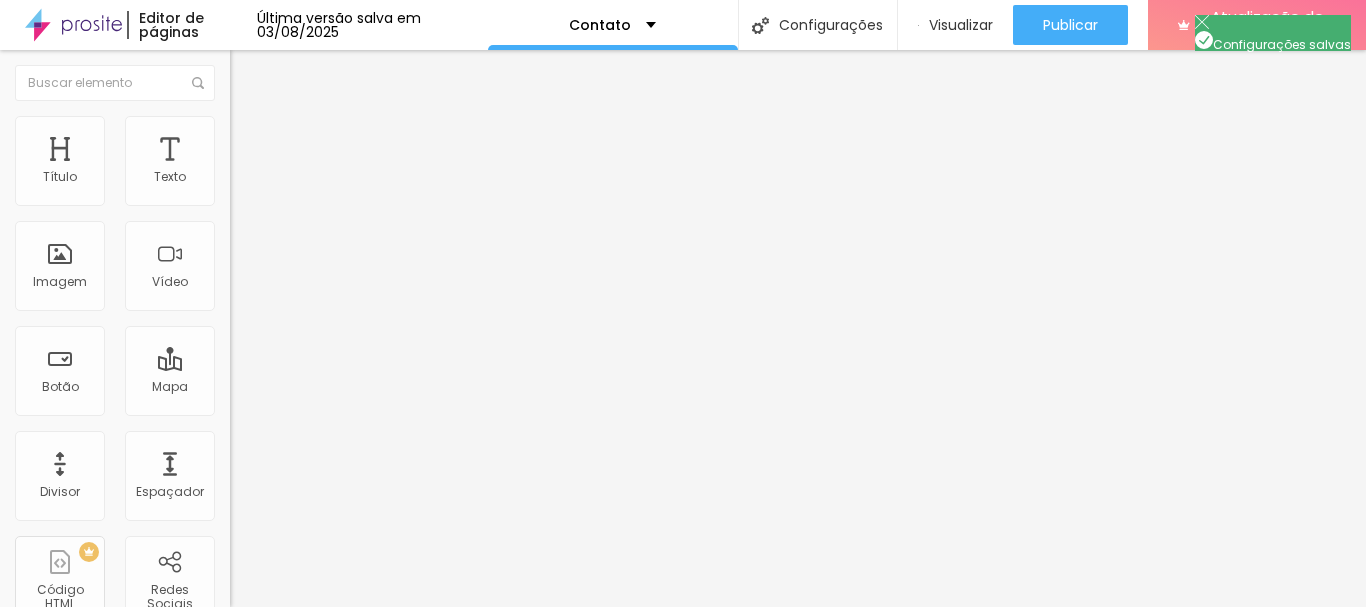 click at bounding box center (683, 628) 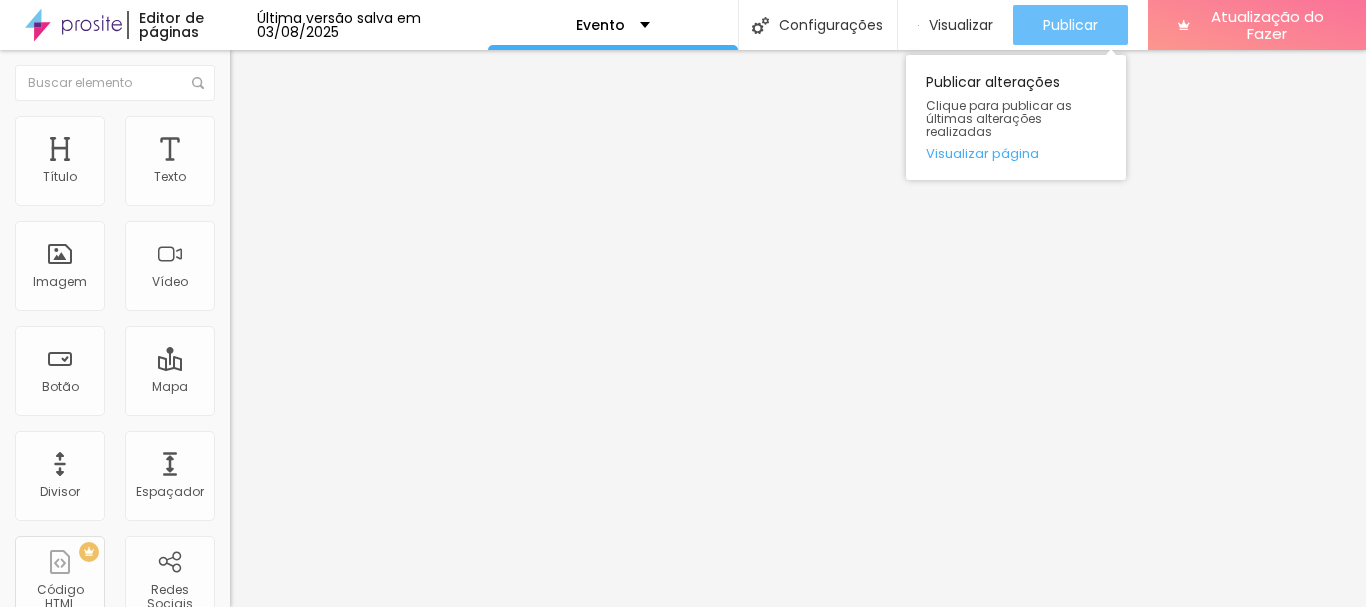 click 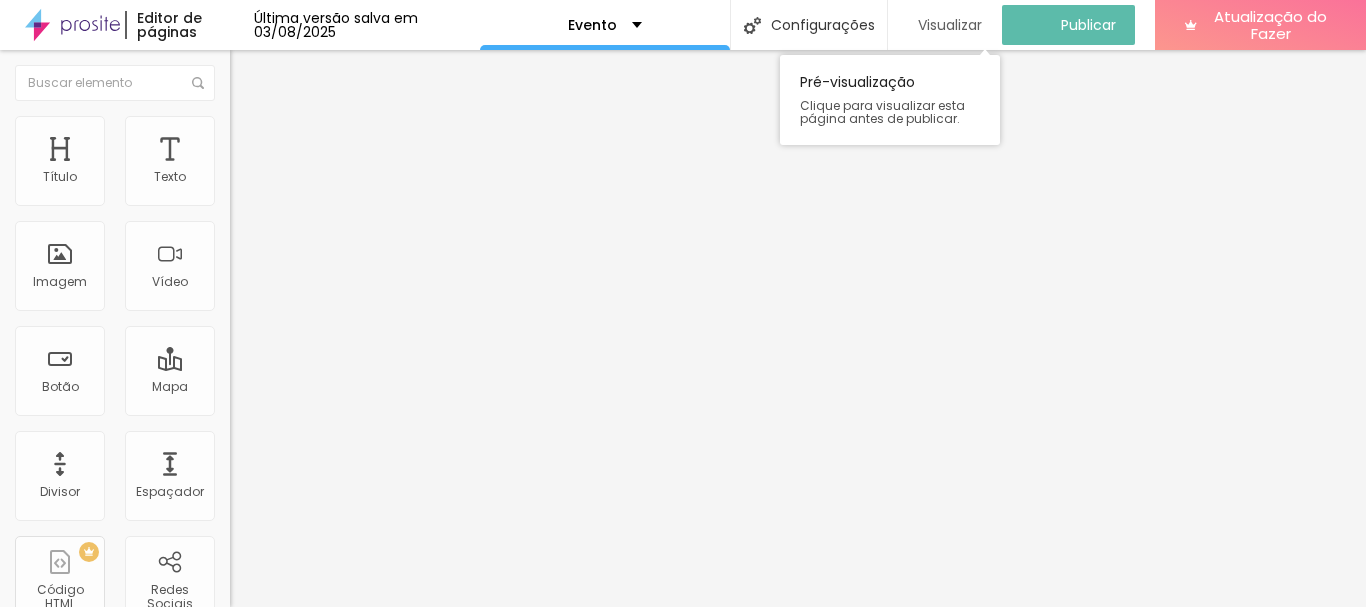 click on "Visualizar" at bounding box center (950, 25) 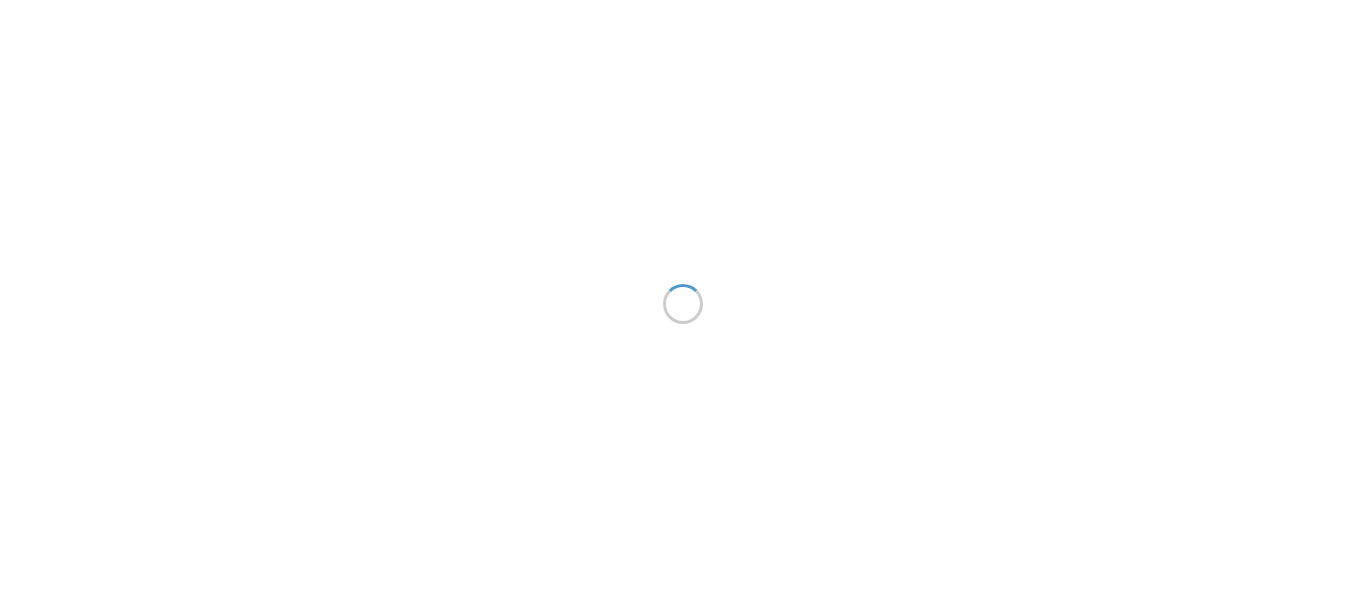 scroll, scrollTop: 0, scrollLeft: 0, axis: both 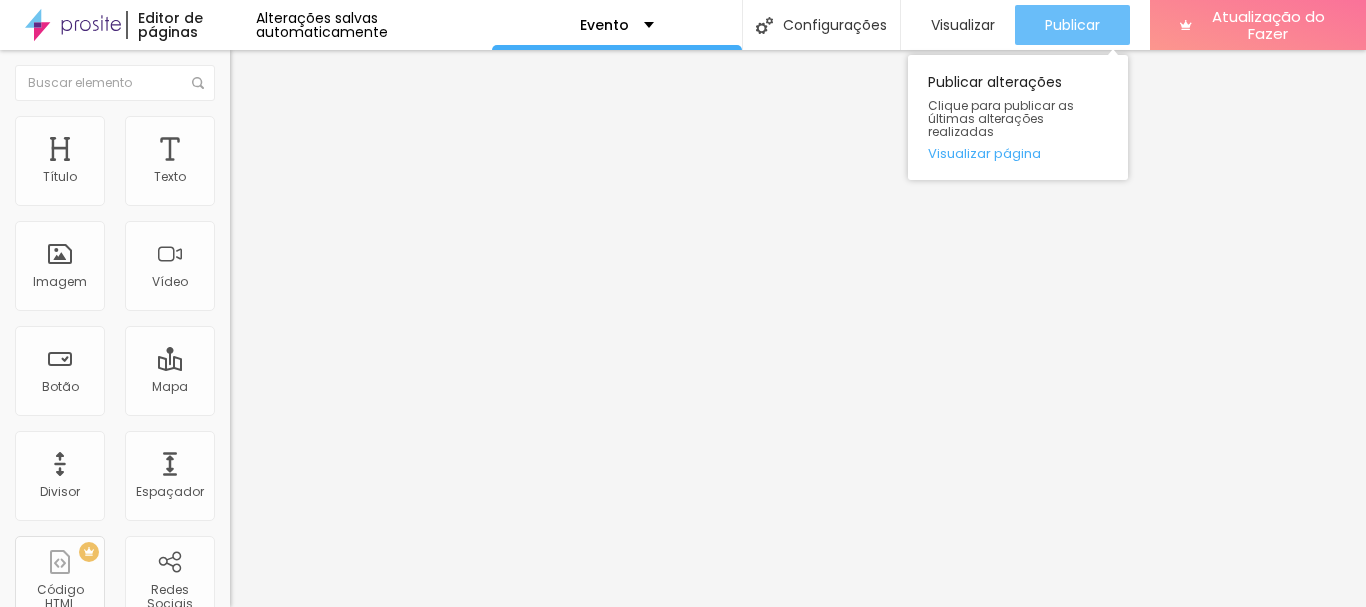 click on "Publicar" at bounding box center (1072, 25) 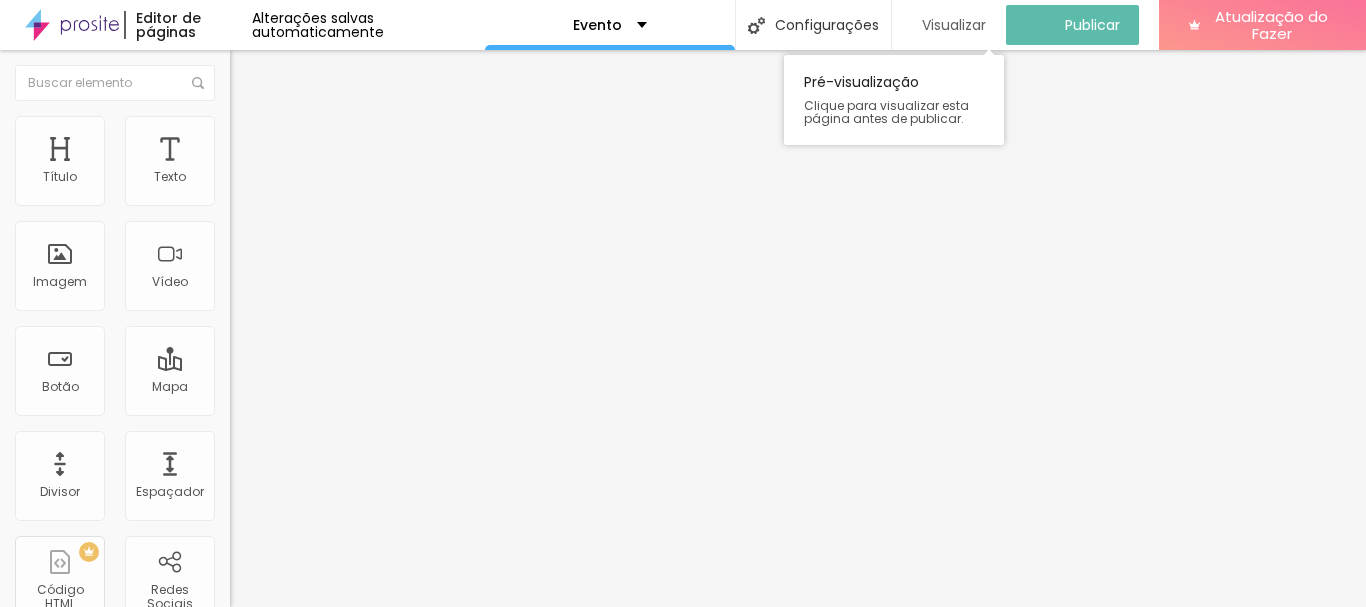 click on "Visualizar" at bounding box center (954, 25) 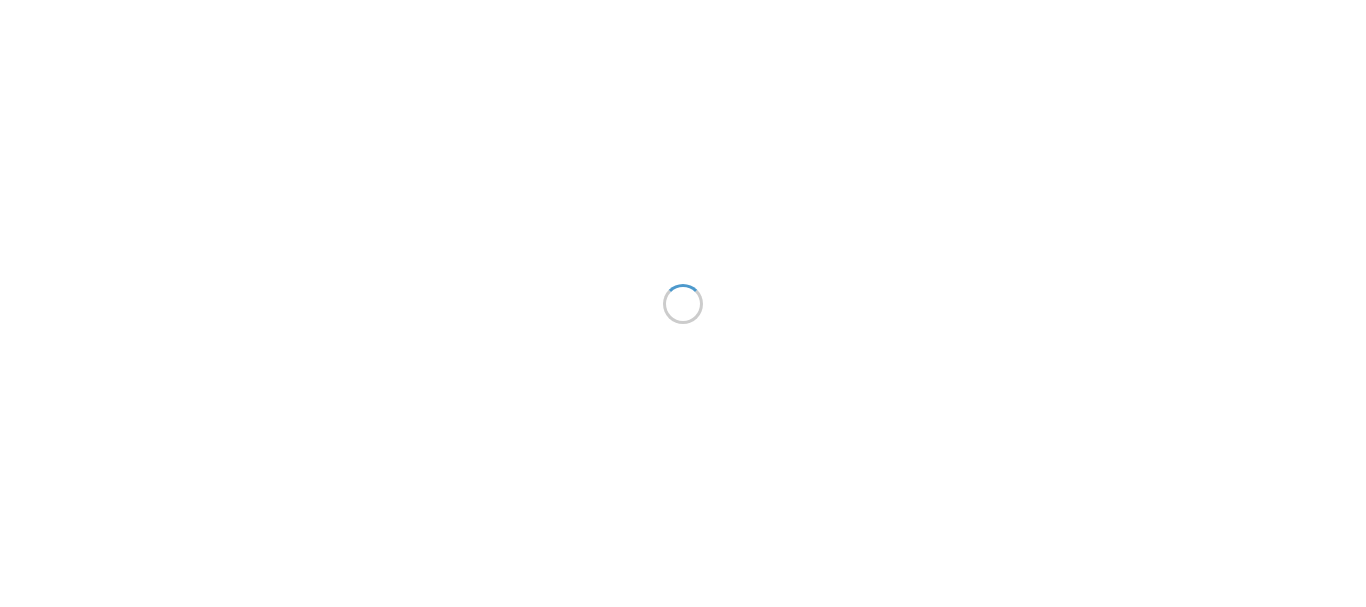 scroll, scrollTop: 0, scrollLeft: 0, axis: both 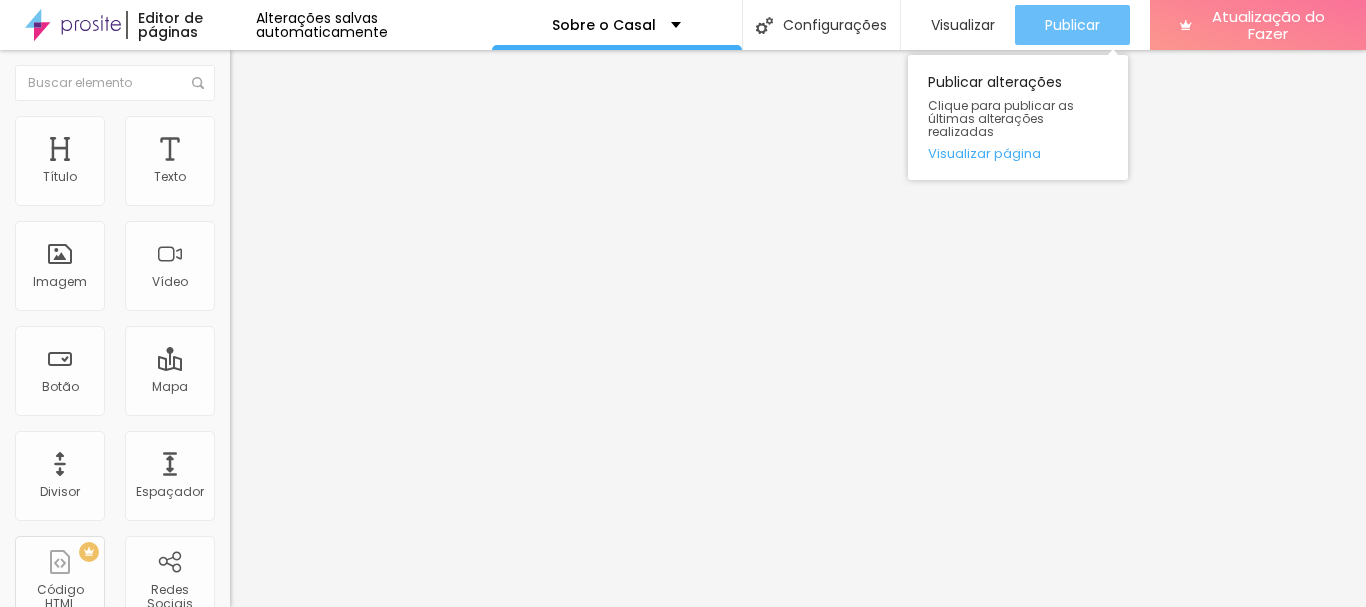 click on "Publicar" at bounding box center [1072, 25] 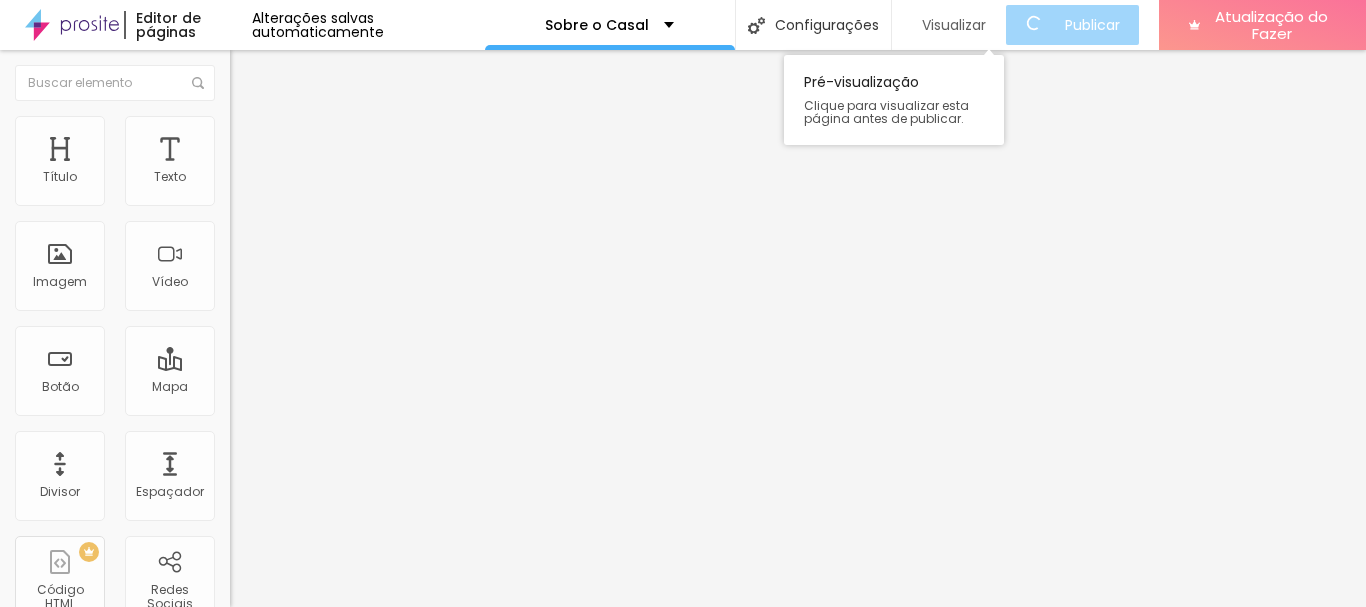 click on "Visualizar" at bounding box center (954, 25) 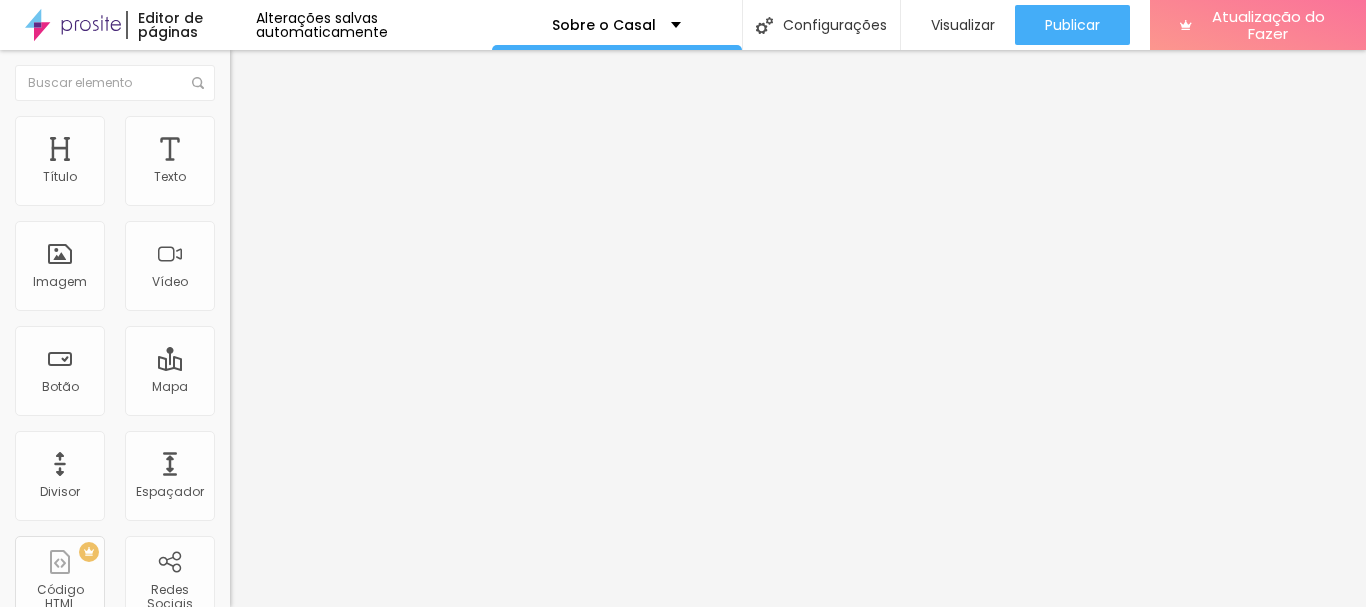 click on "Avançado" at bounding box center [345, 126] 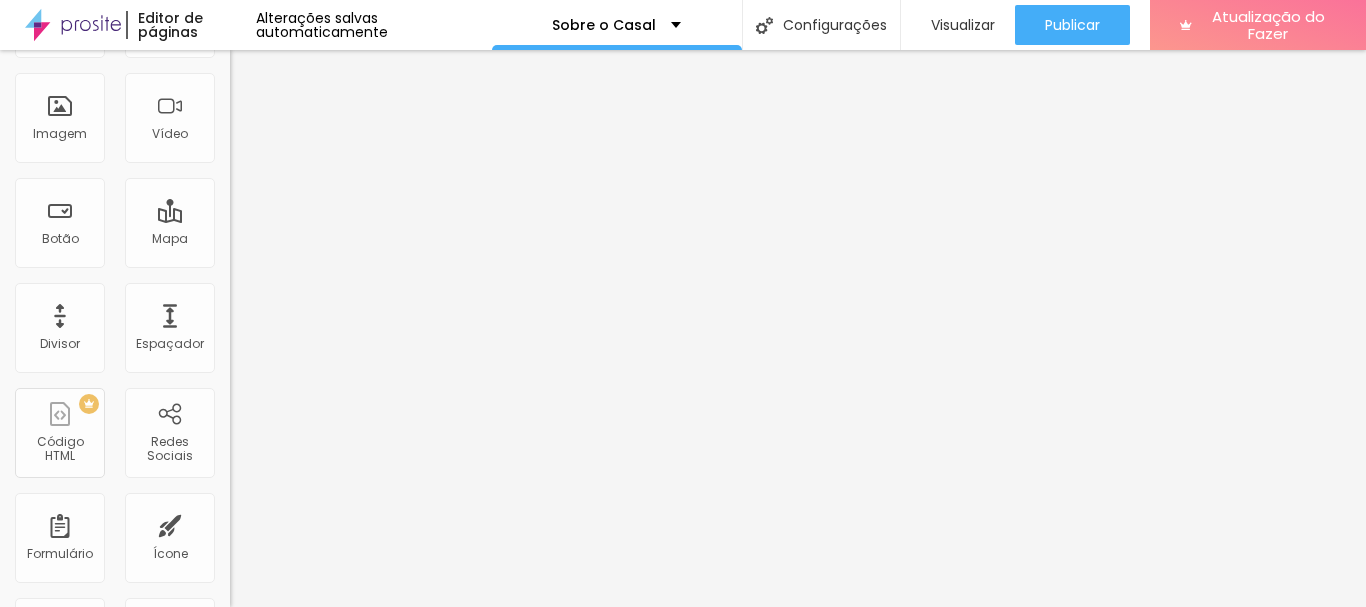 scroll, scrollTop: 0, scrollLeft: 0, axis: both 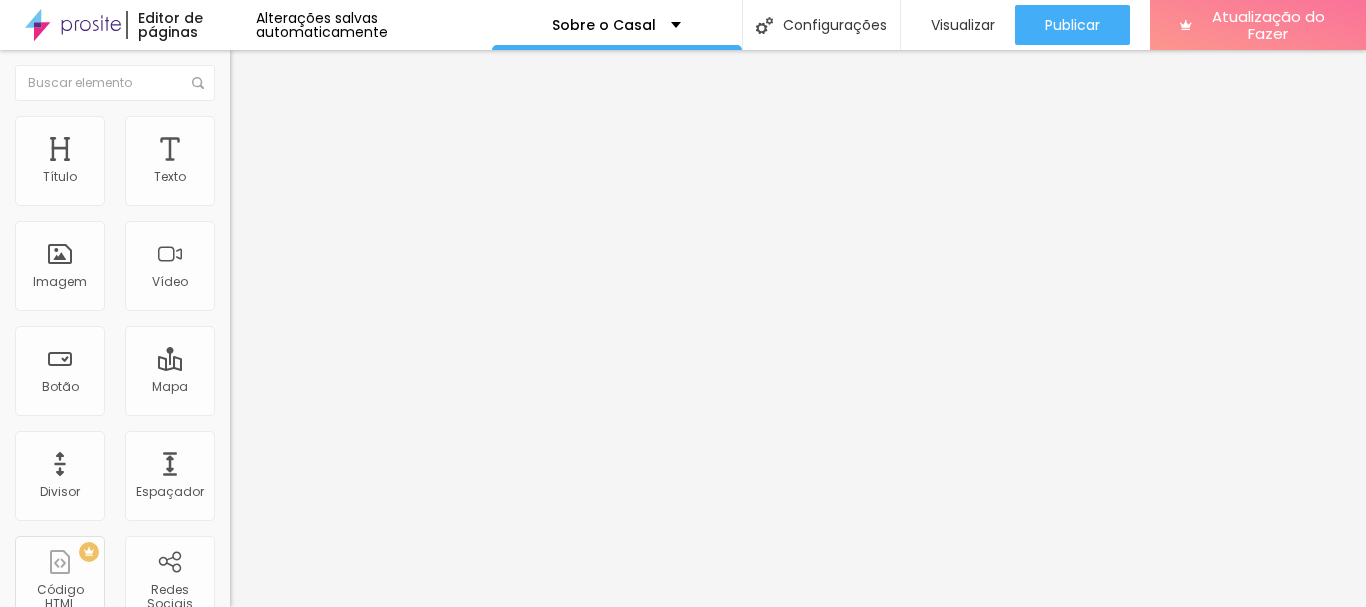 click on "Estilo" at bounding box center [263, 109] 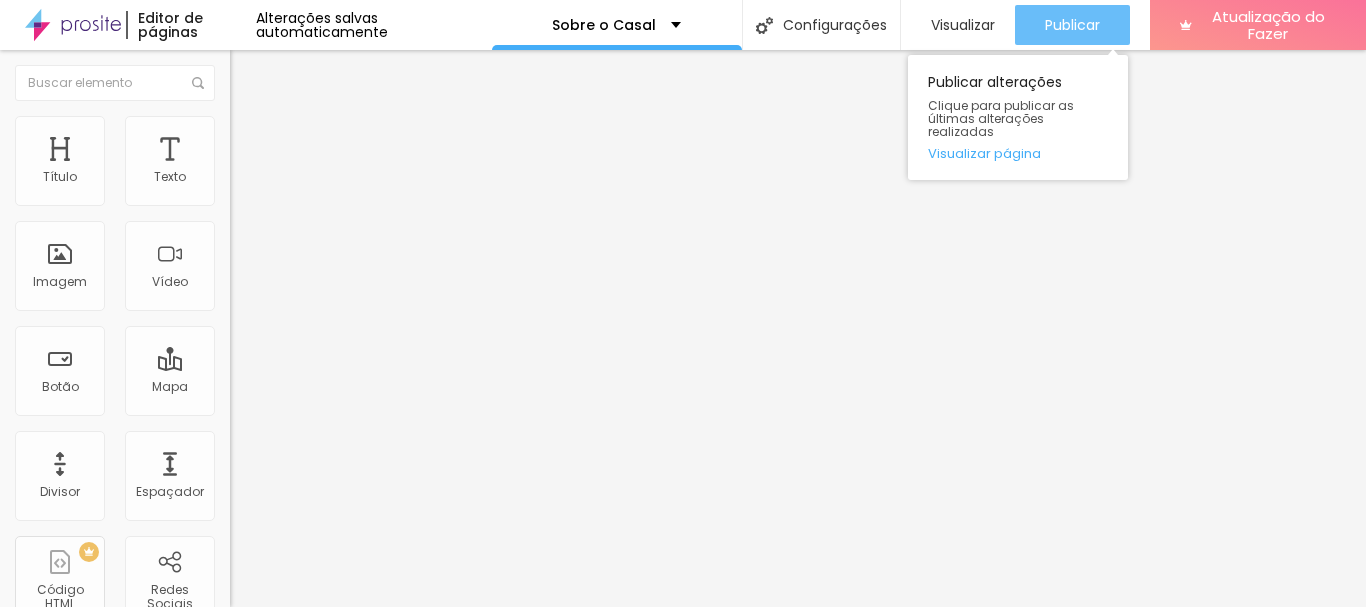click on "Publicar" at bounding box center (1072, 25) 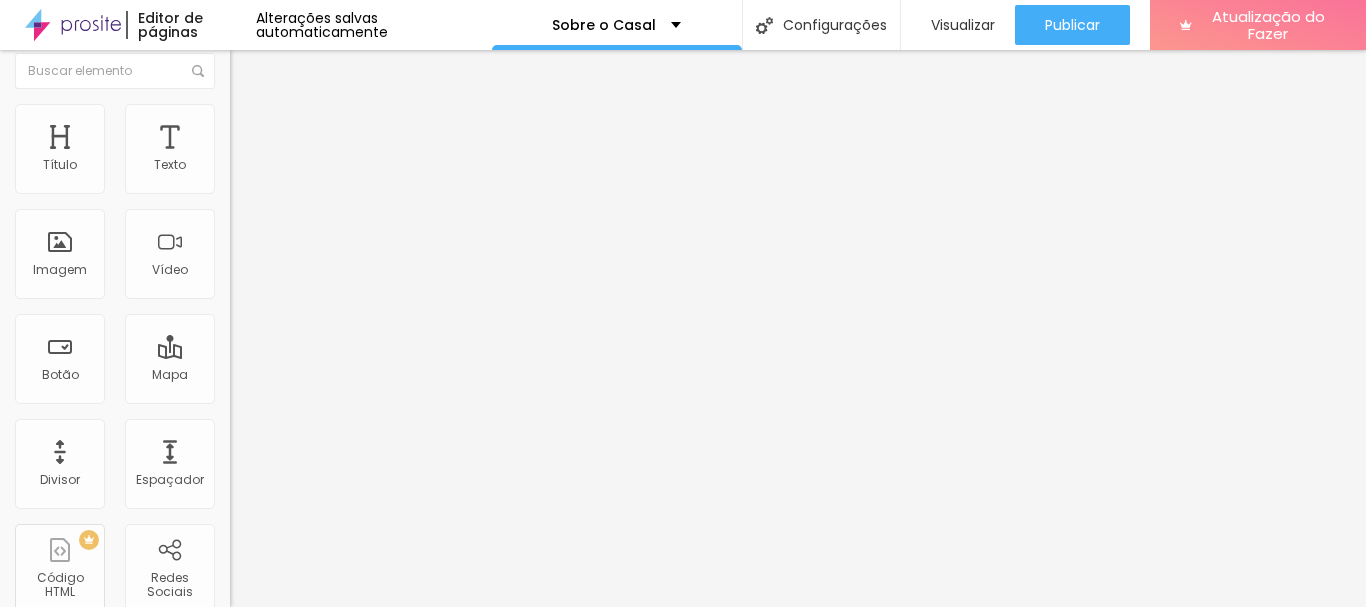 scroll, scrollTop: 0, scrollLeft: 0, axis: both 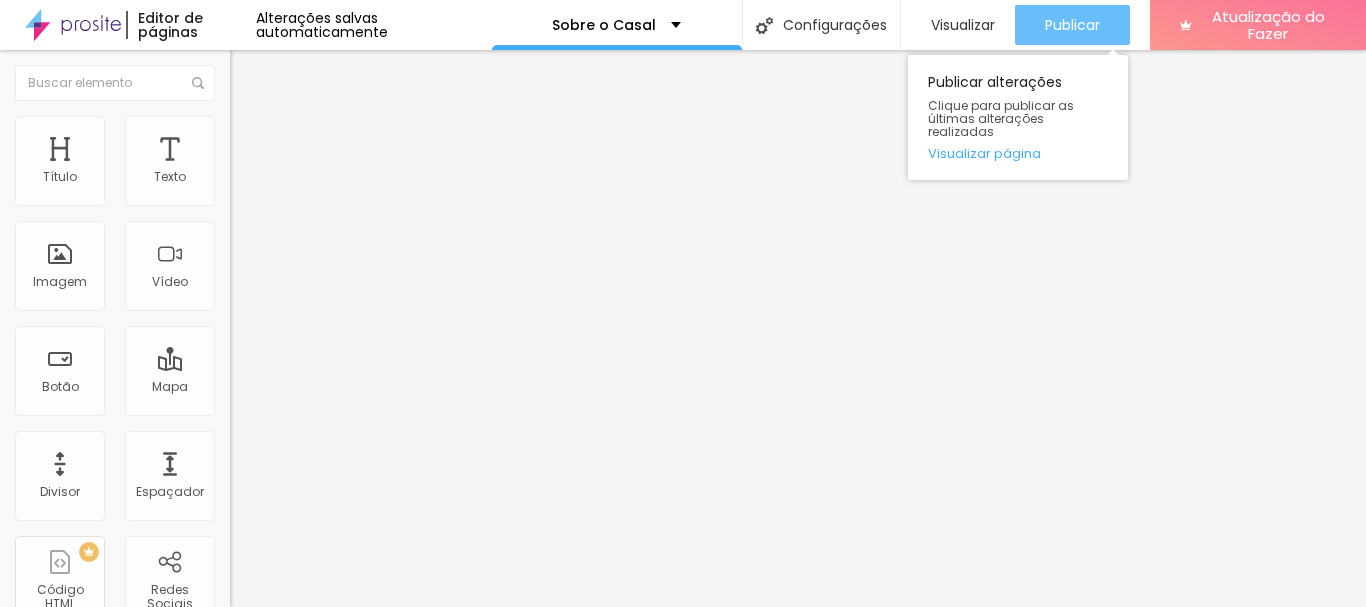 click on "Publicar" at bounding box center (1072, 25) 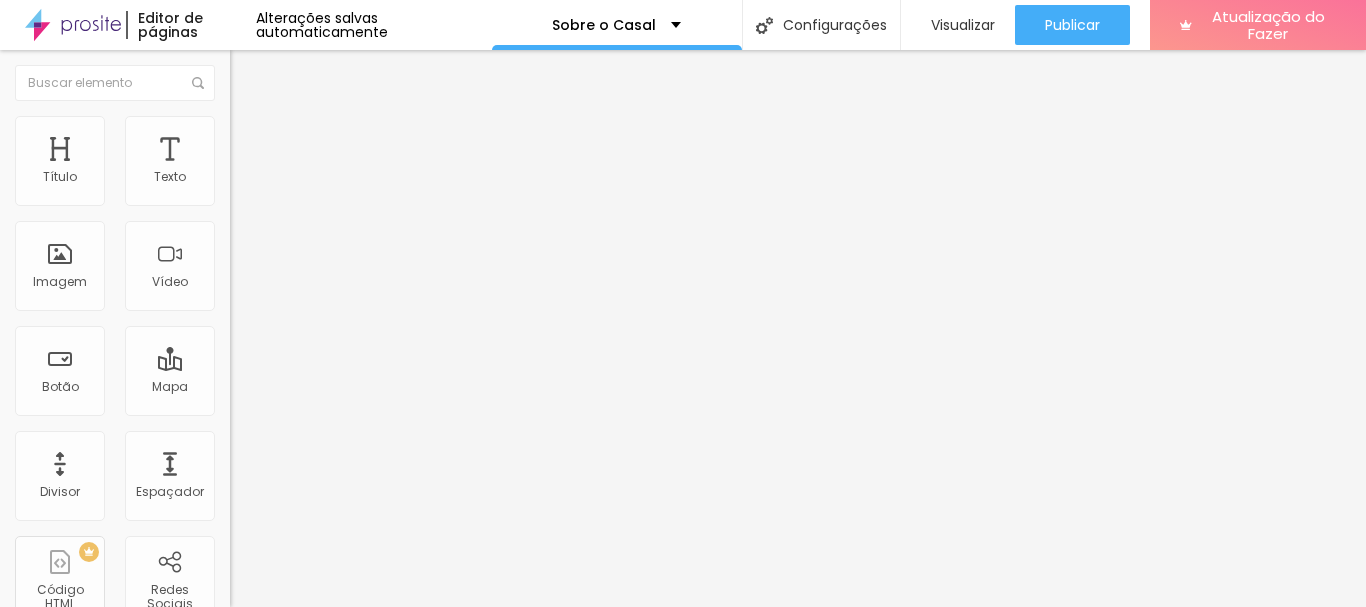 click on "Avançado" at bounding box center (281, 129) 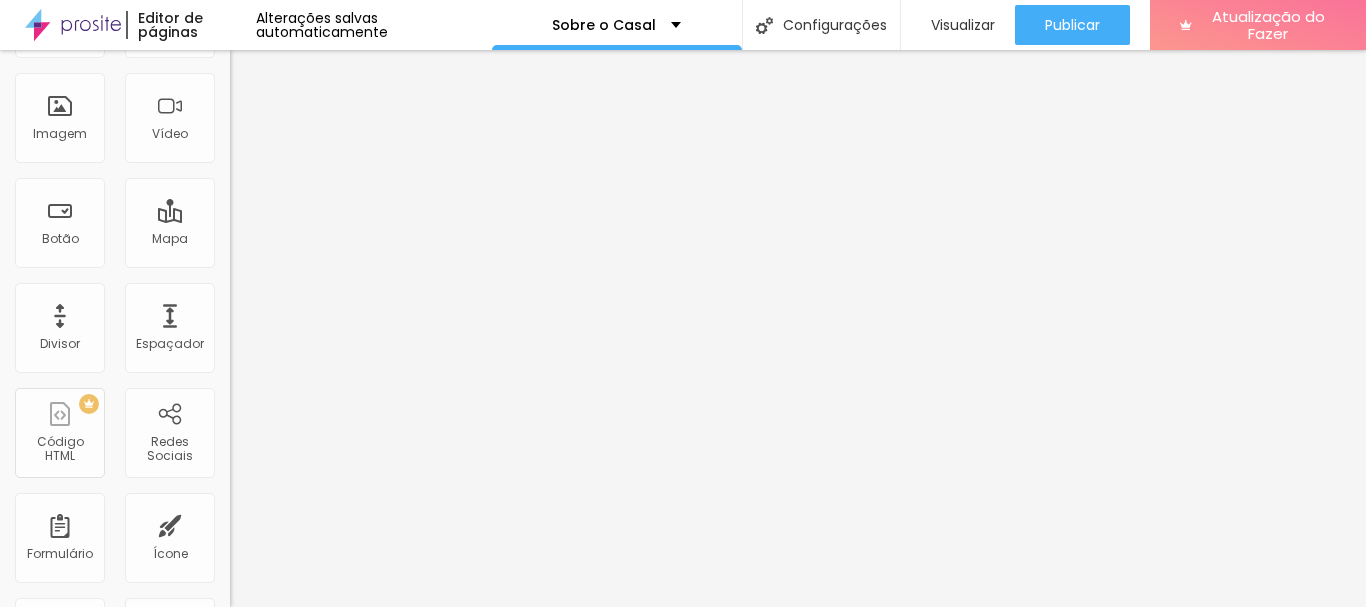 scroll, scrollTop: 0, scrollLeft: 0, axis: both 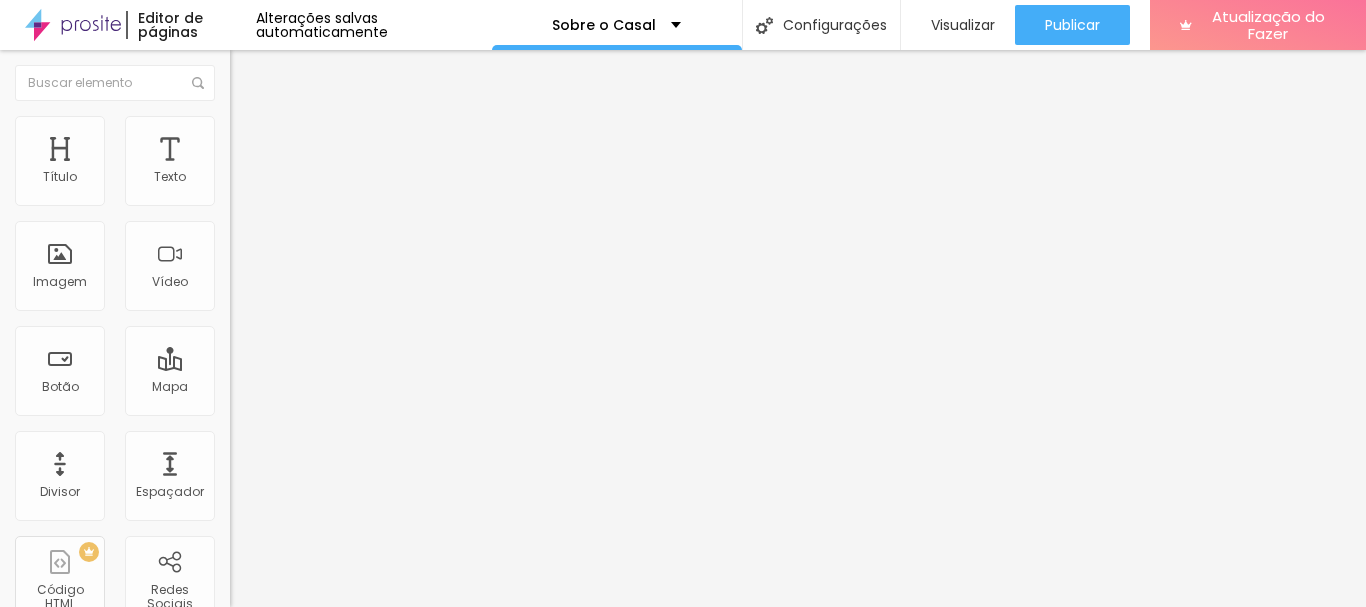 click at bounding box center (239, 105) 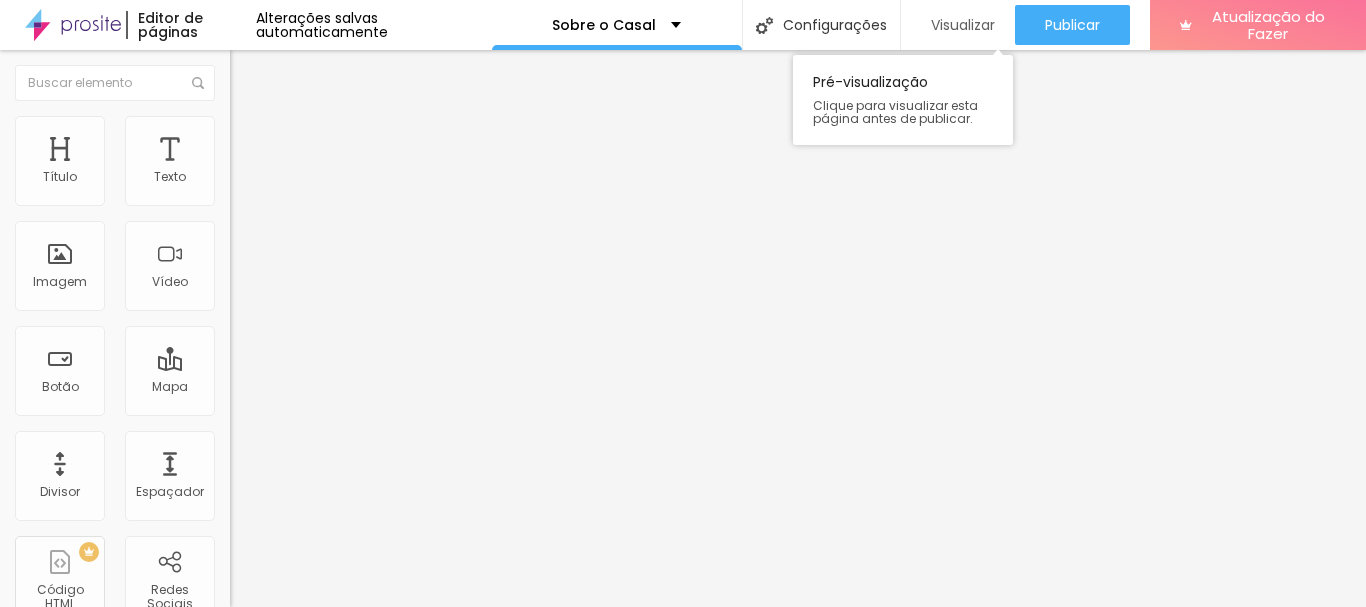click on "Visualizar" at bounding box center [958, 25] 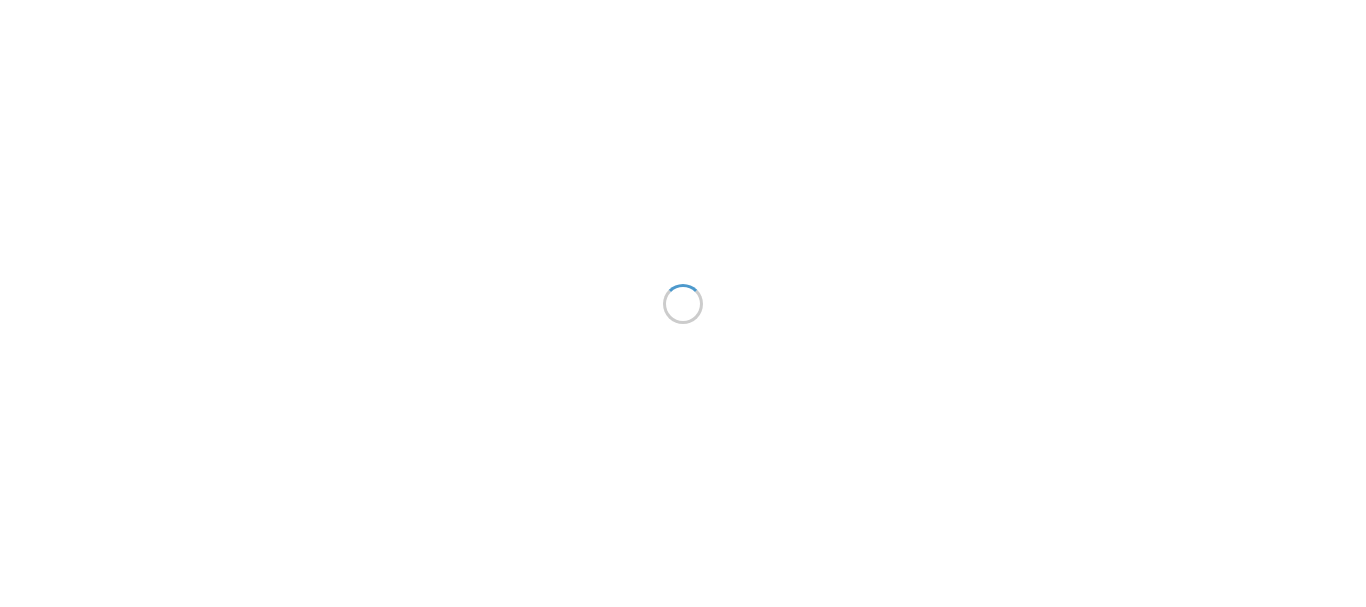 scroll, scrollTop: 0, scrollLeft: 0, axis: both 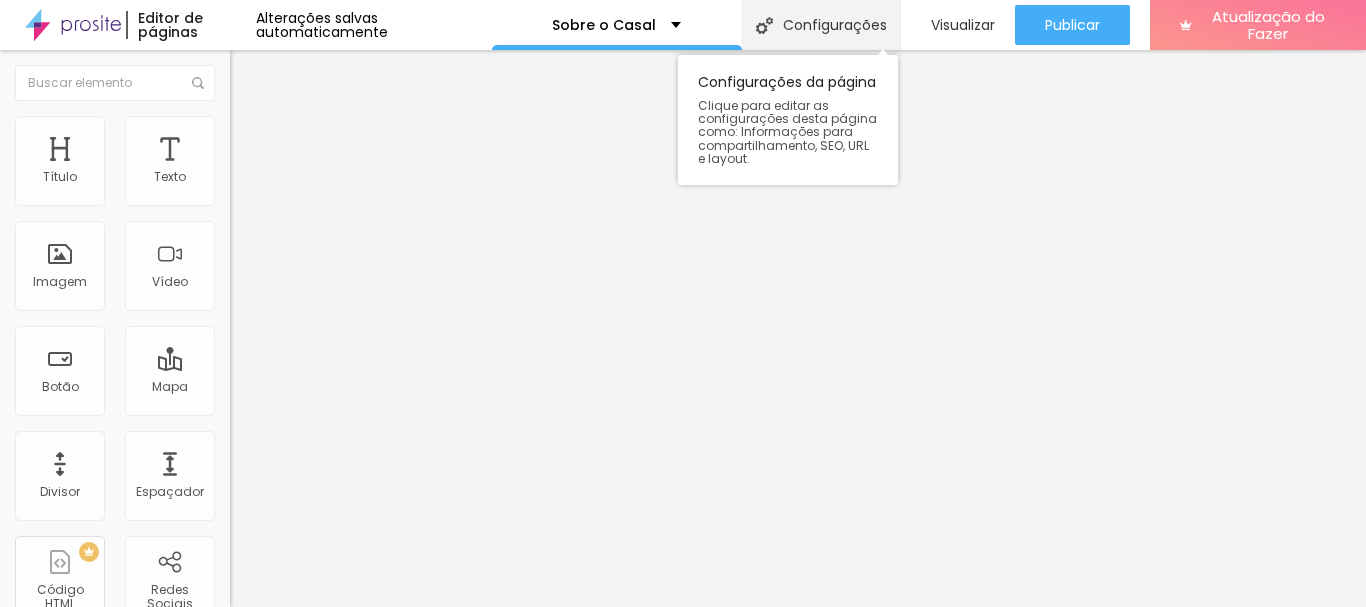 click on "Configurações" at bounding box center [835, 25] 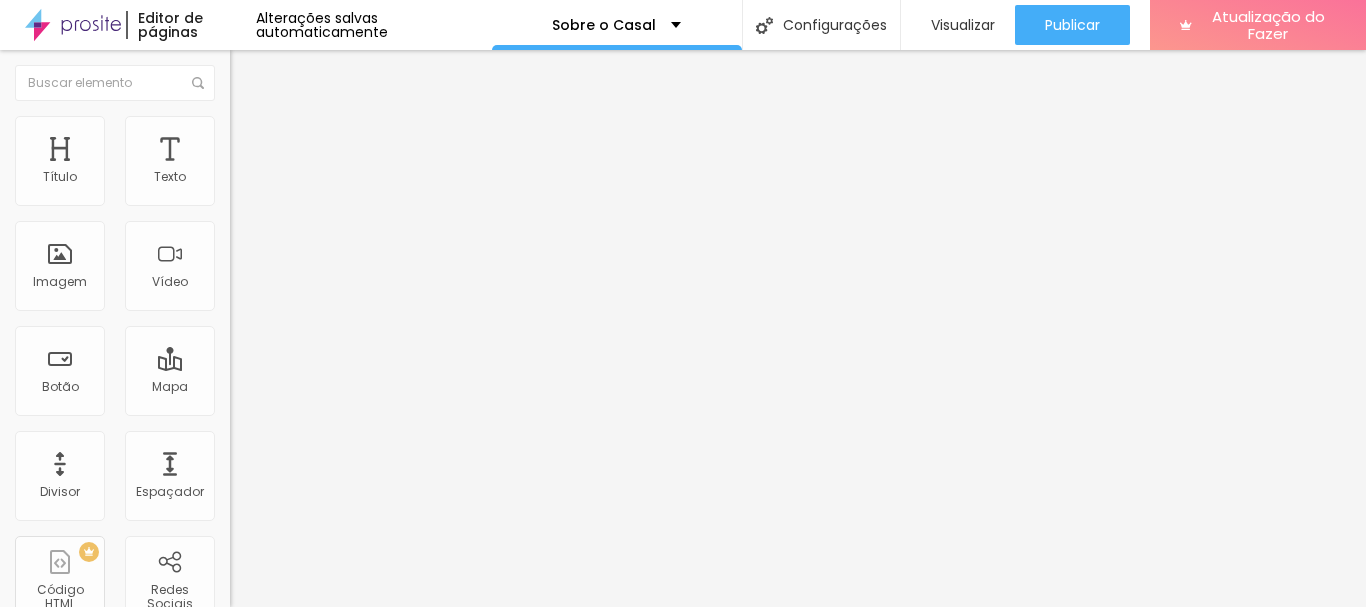click on "/sobre-o-casal" at bounding box center [683, 797] 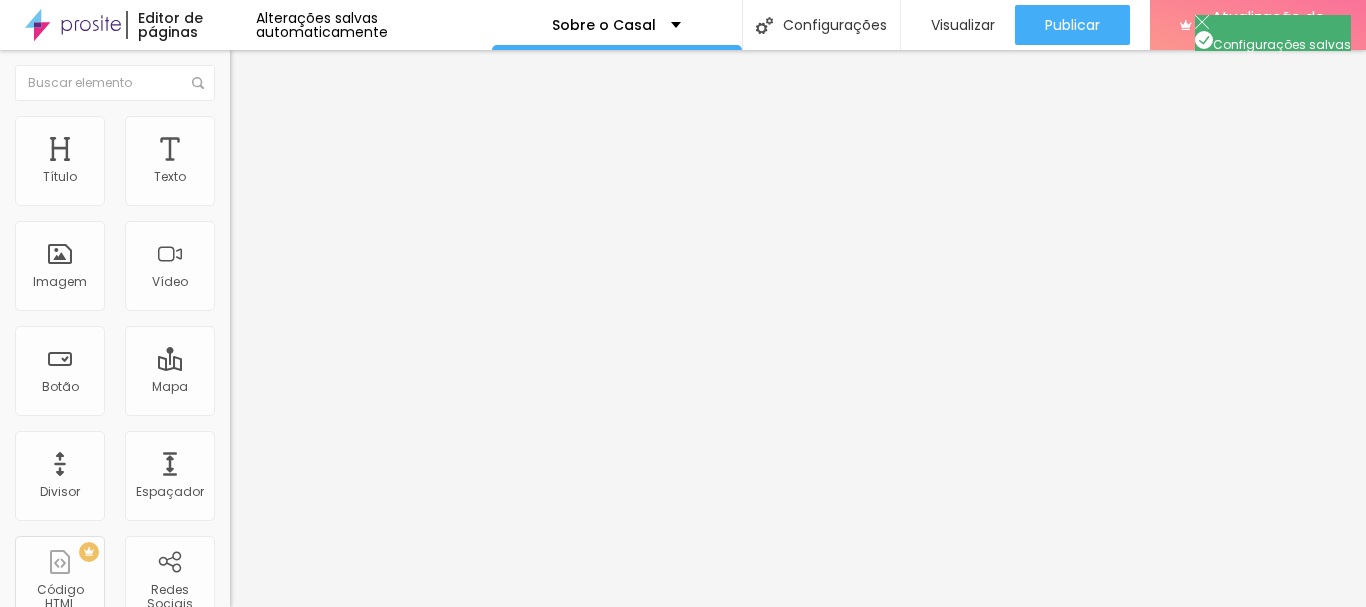 click at bounding box center [683, 628] 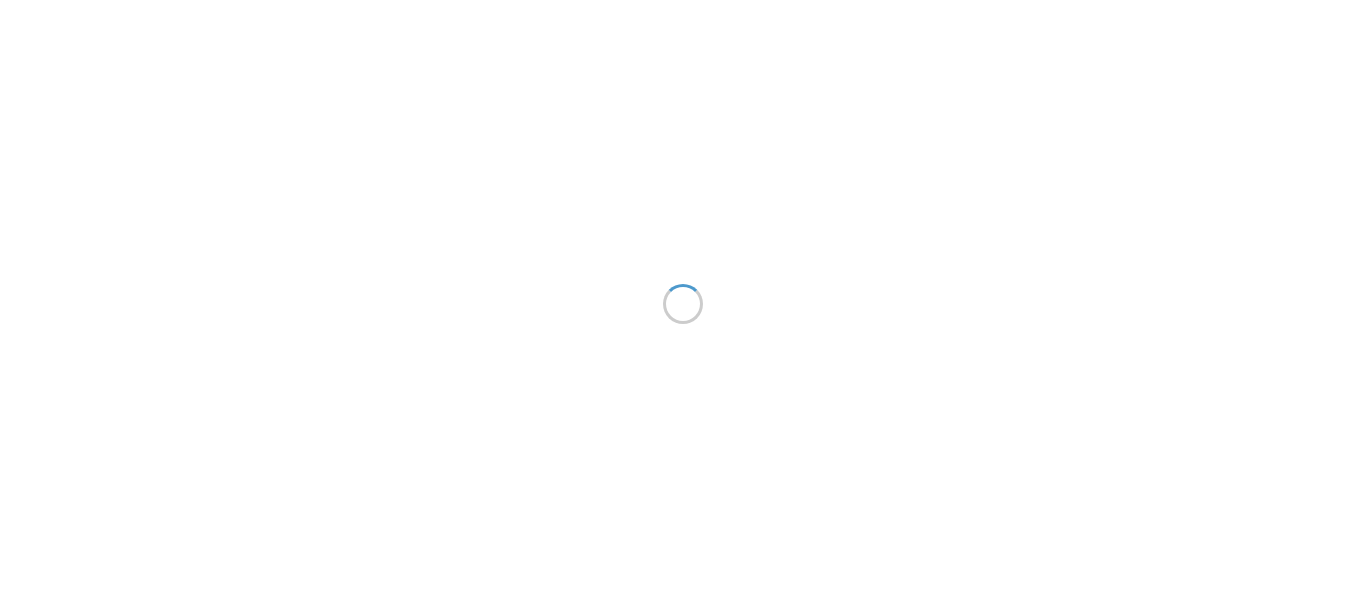 scroll, scrollTop: 0, scrollLeft: 0, axis: both 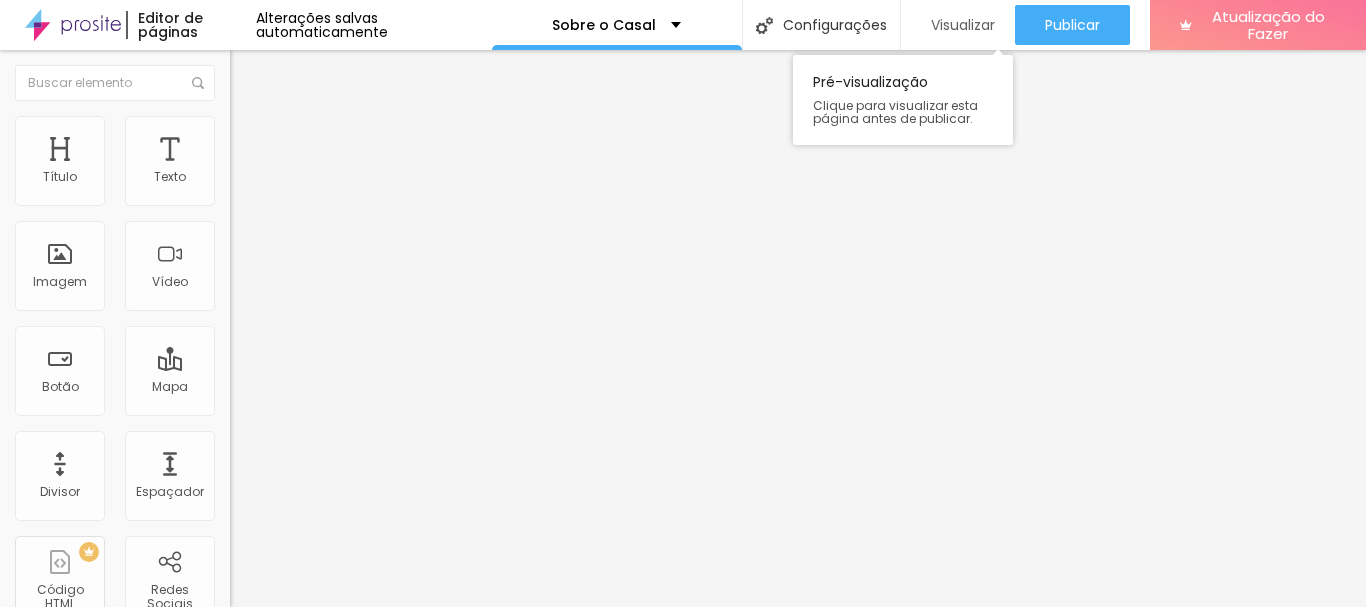 click on "Visualizar" at bounding box center [963, 25] 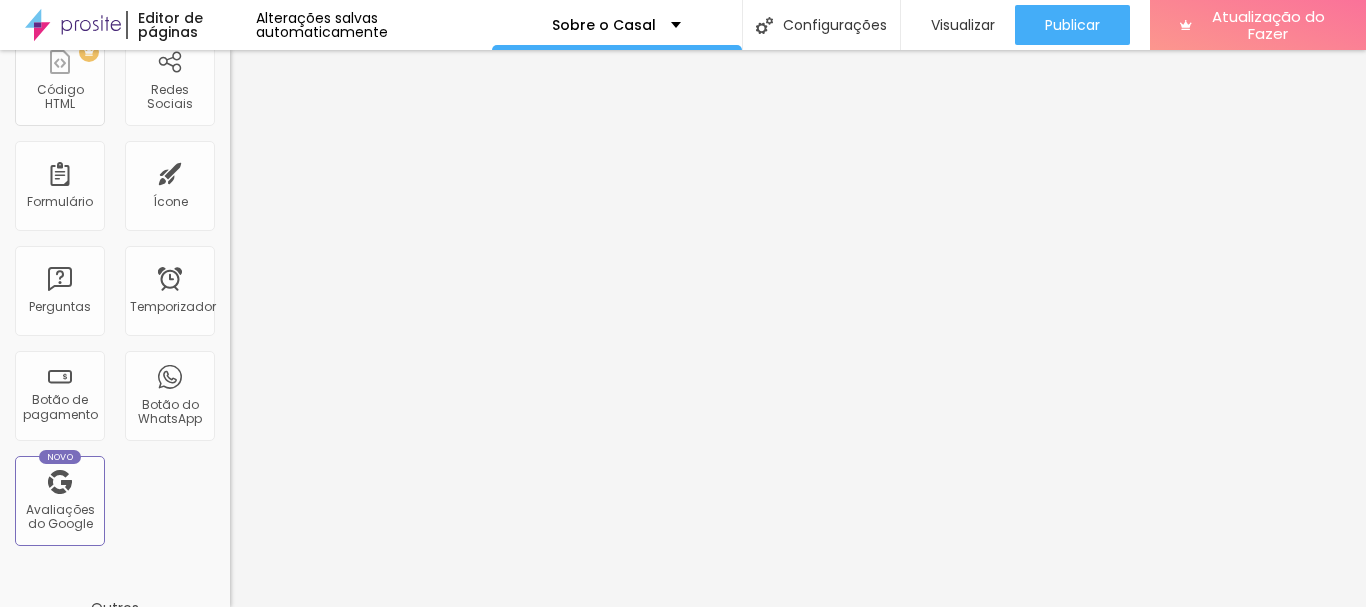 scroll, scrollTop: 200, scrollLeft: 0, axis: vertical 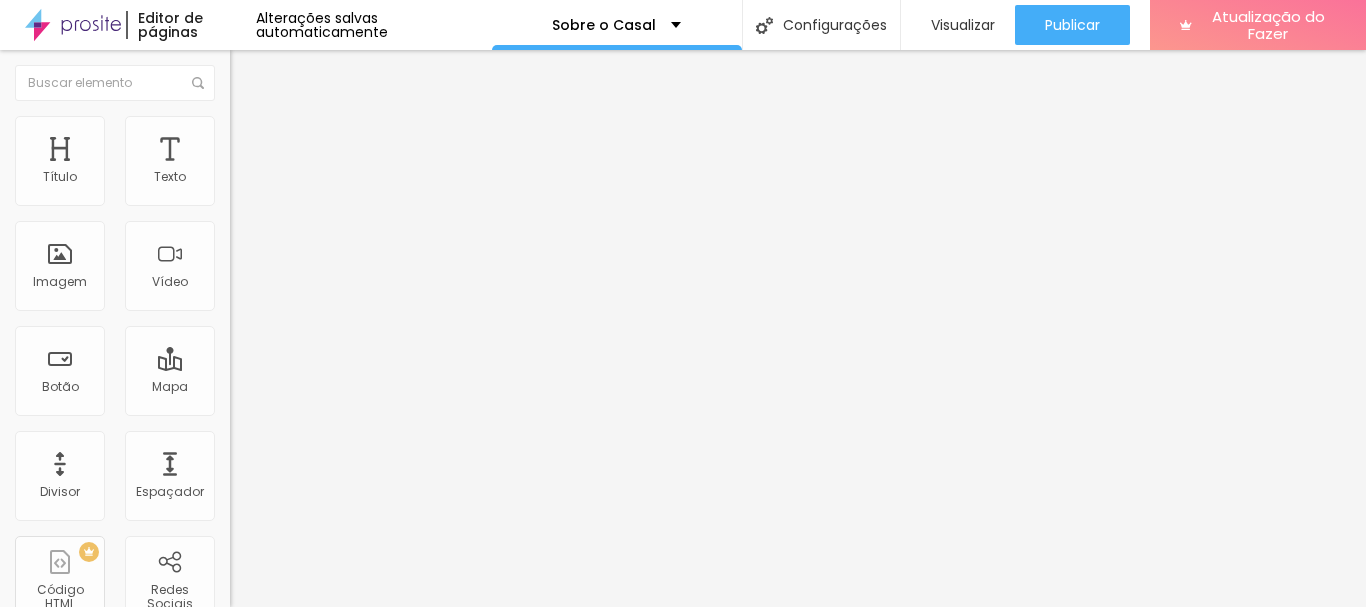 click at bounding box center [237, 1207] 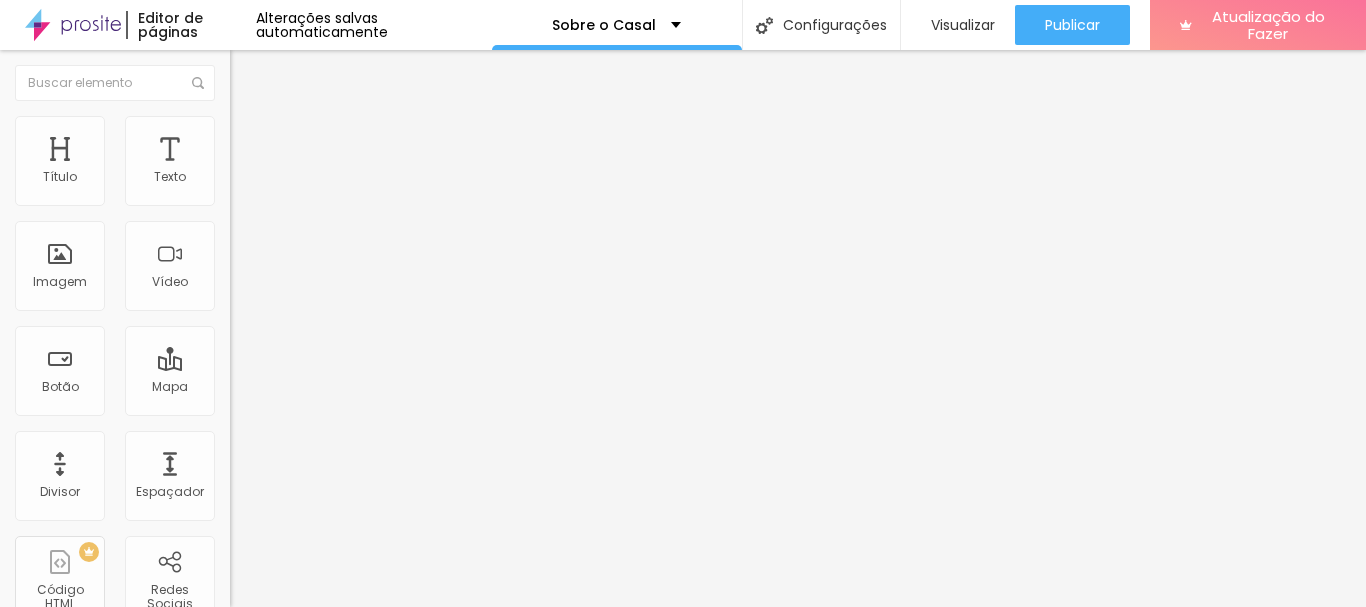 click on "YouTube" at bounding box center (89, 1297) 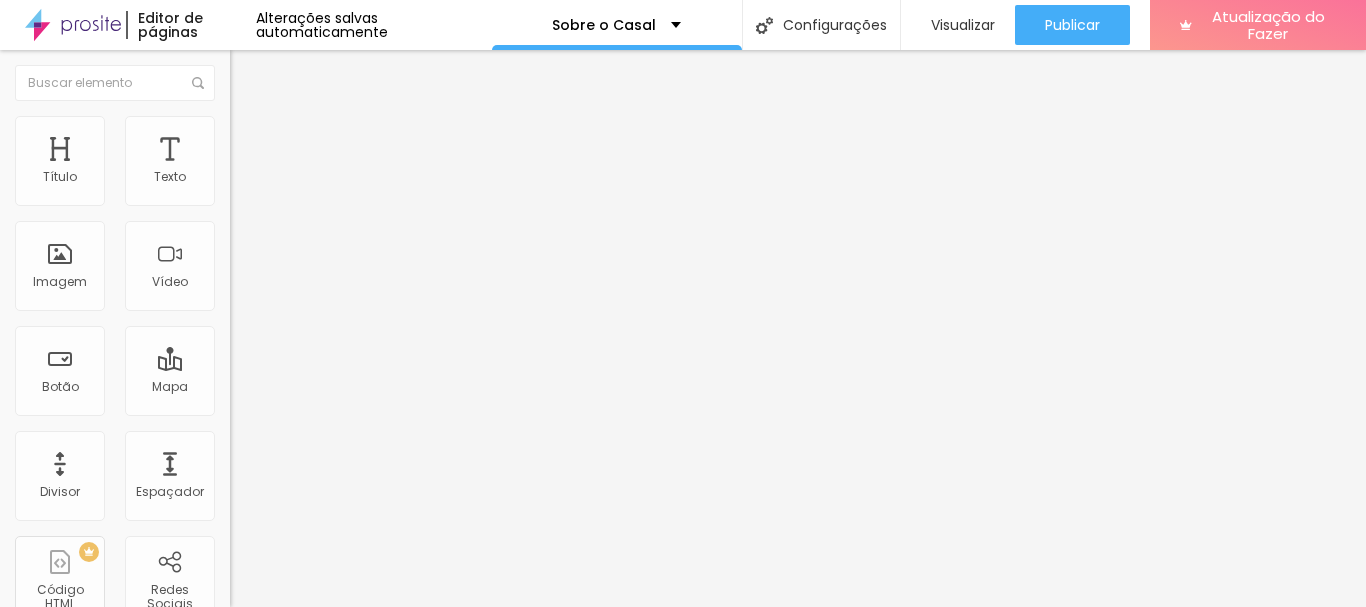 click at bounding box center [237, 1030] 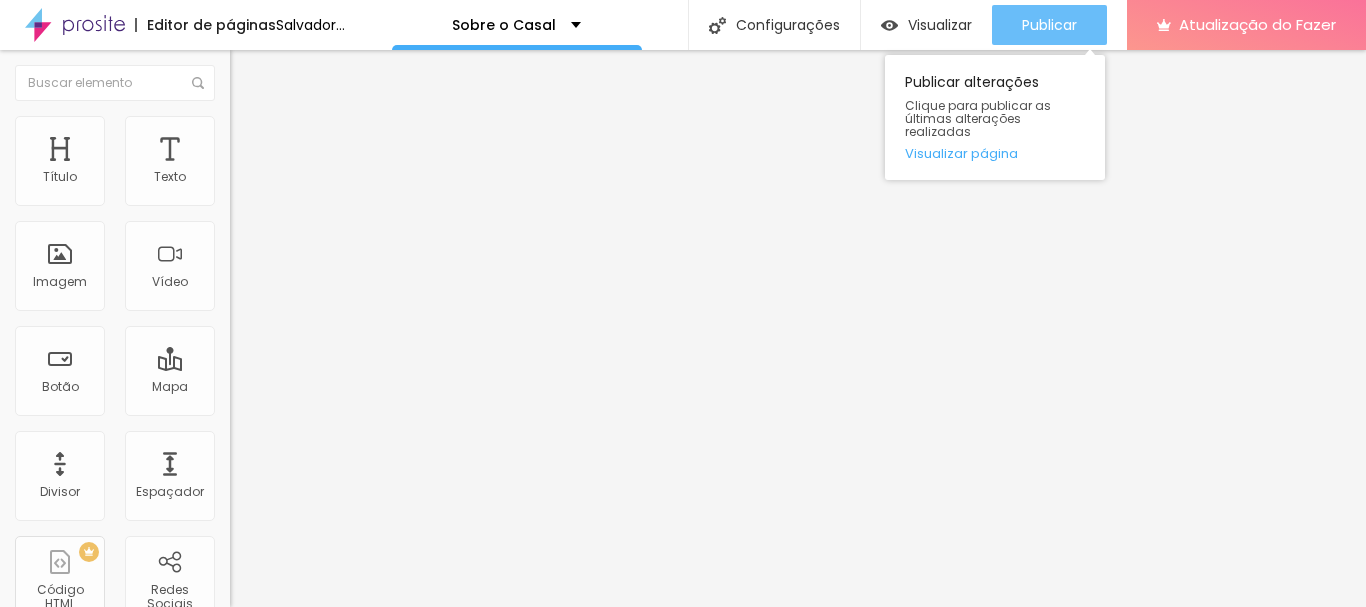 click on "Publicar" at bounding box center [1049, 25] 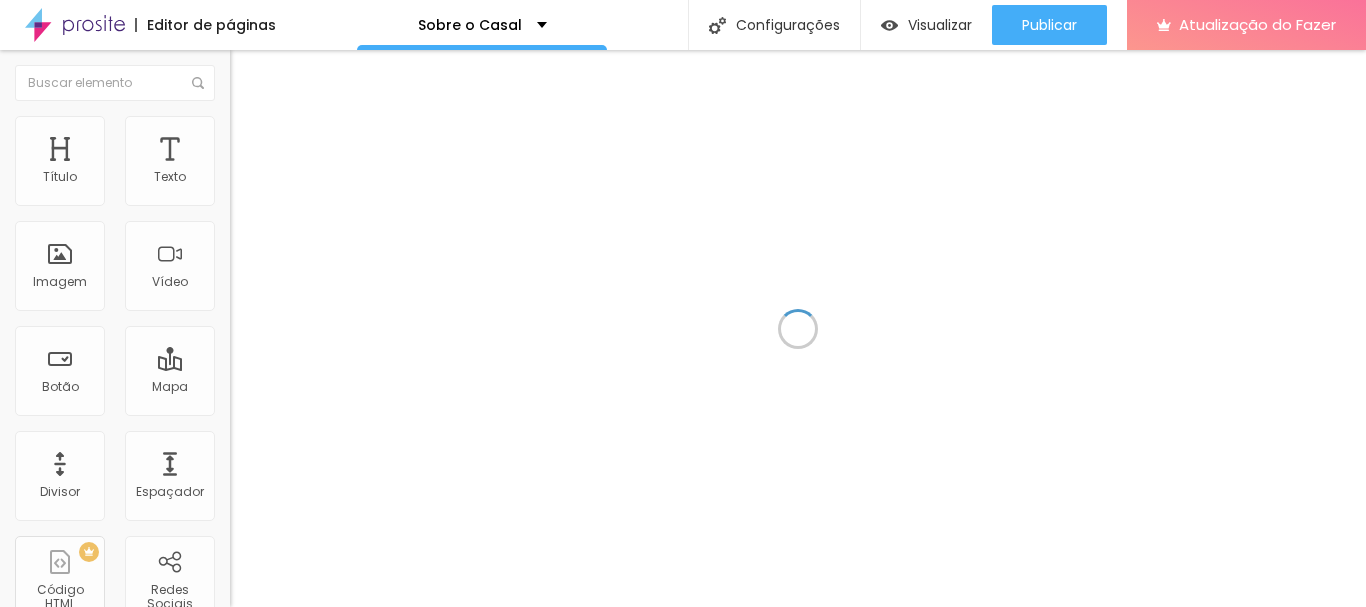 scroll, scrollTop: 0, scrollLeft: 0, axis: both 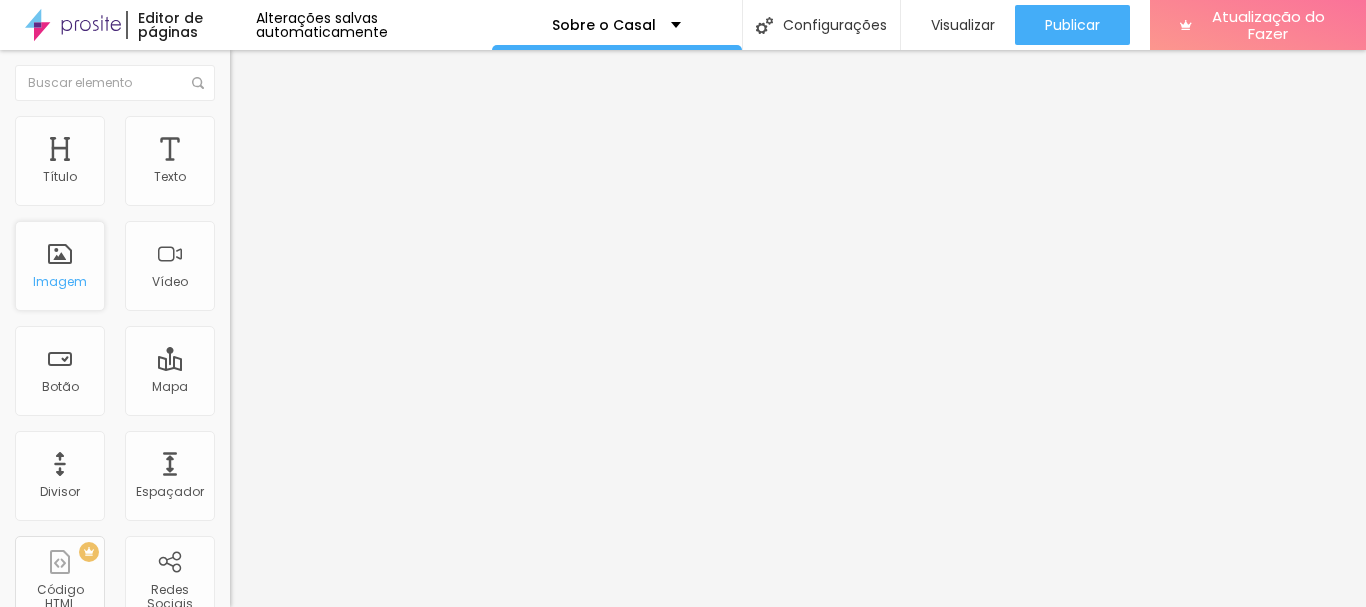 click on "Imagem" at bounding box center (60, 266) 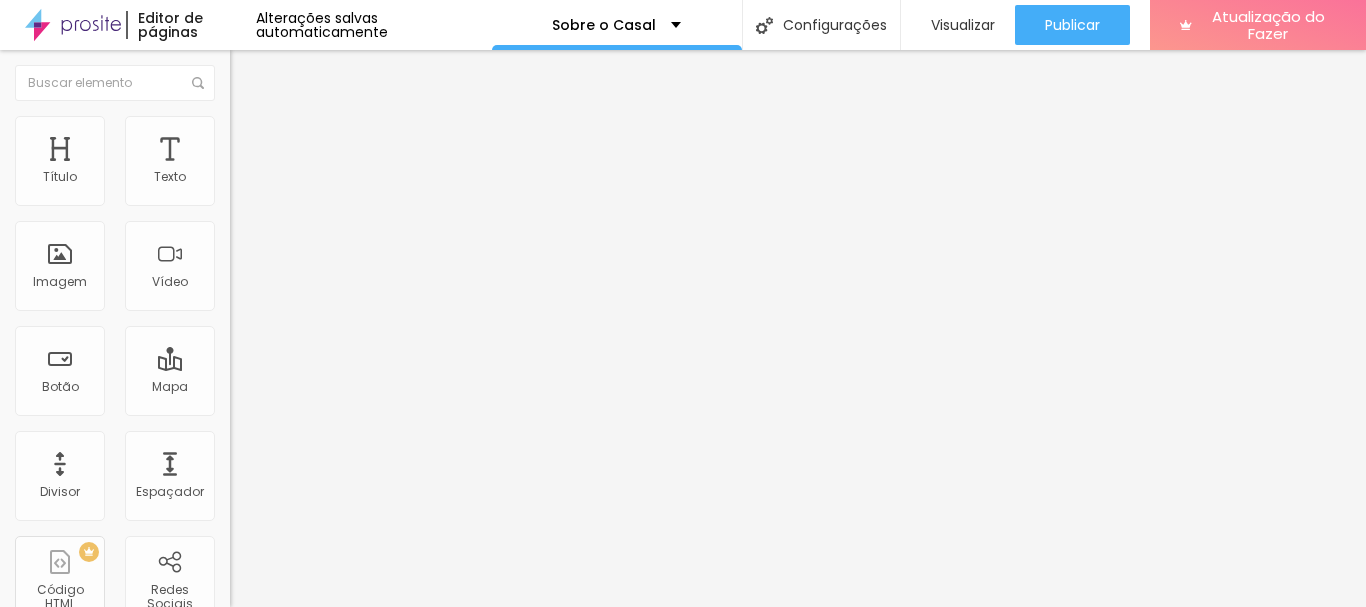 click on "Adicionar imagem" at bounding box center [300, 163] 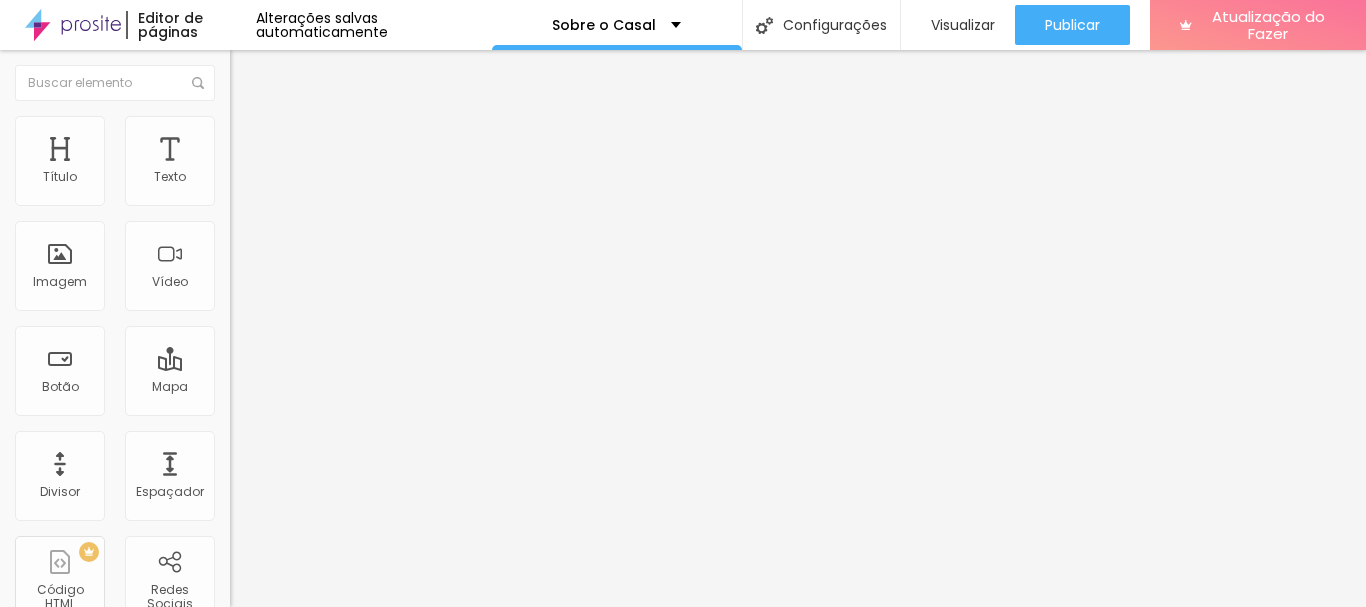 click at bounding box center (683, 746) 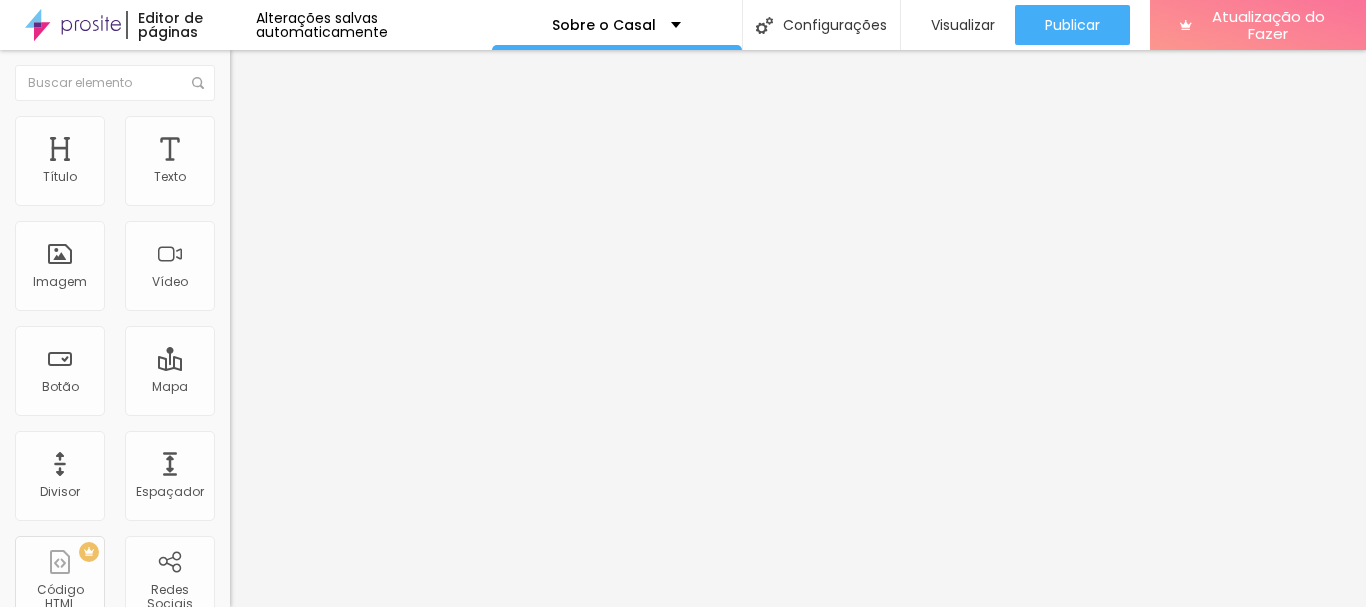 click at bounding box center [683, 758] 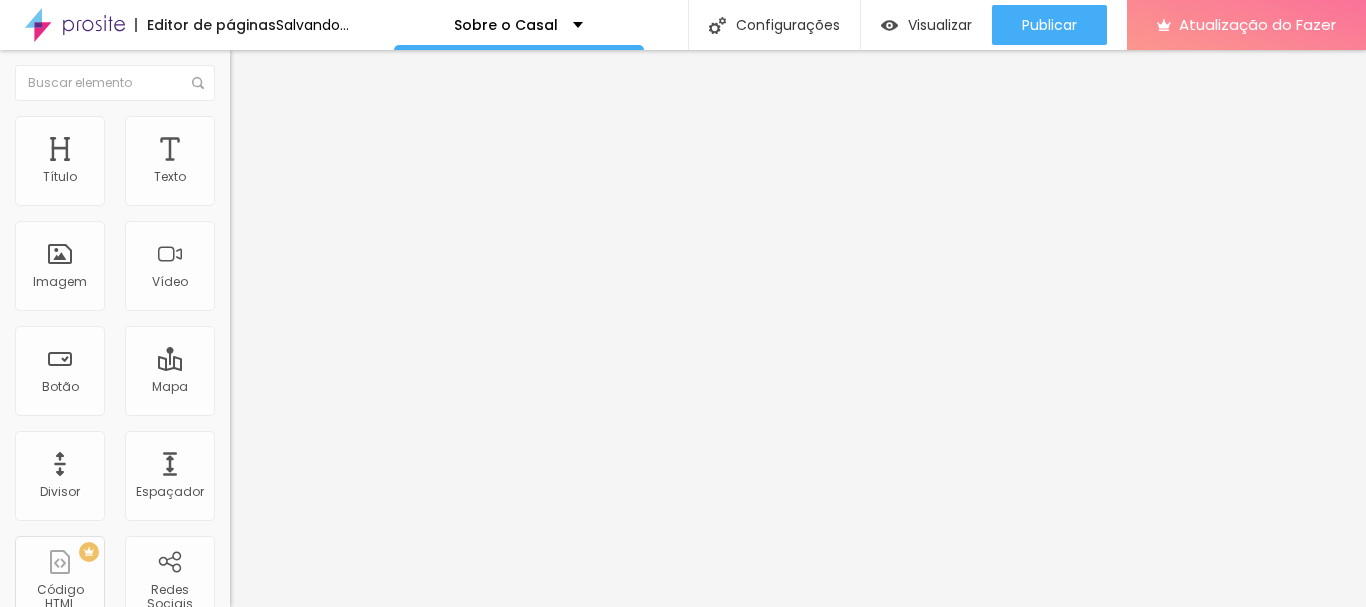 click on "Adicionar imagem" at bounding box center [300, 163] 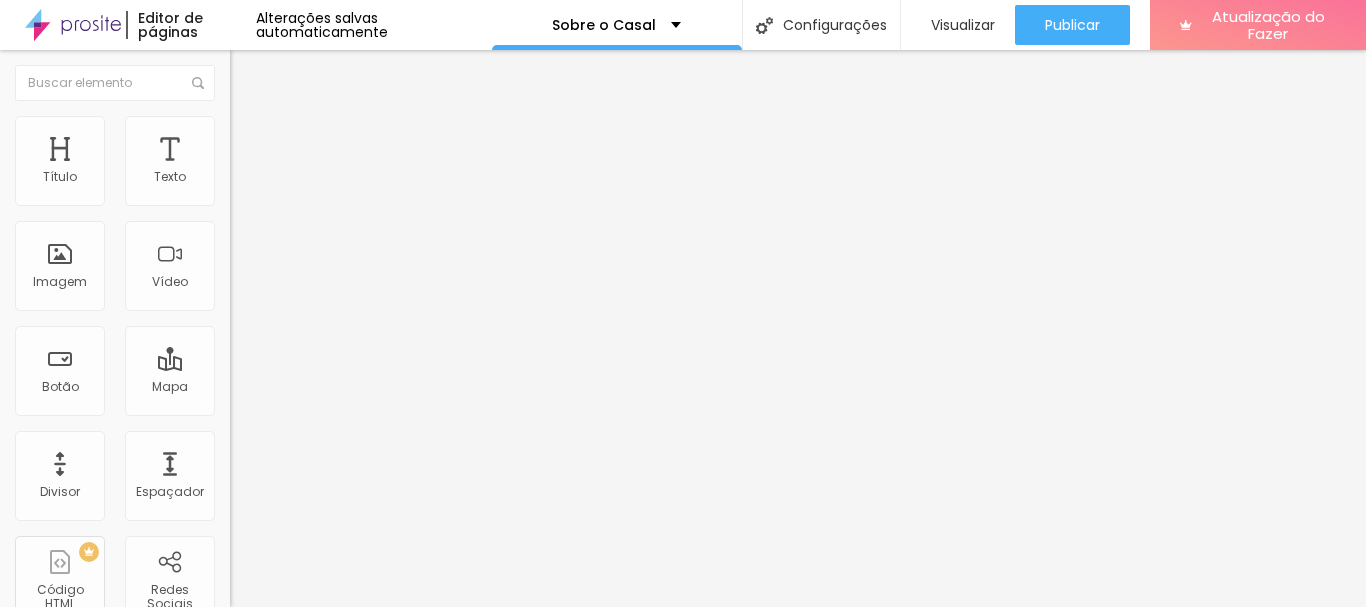 click at bounding box center (683, 758) 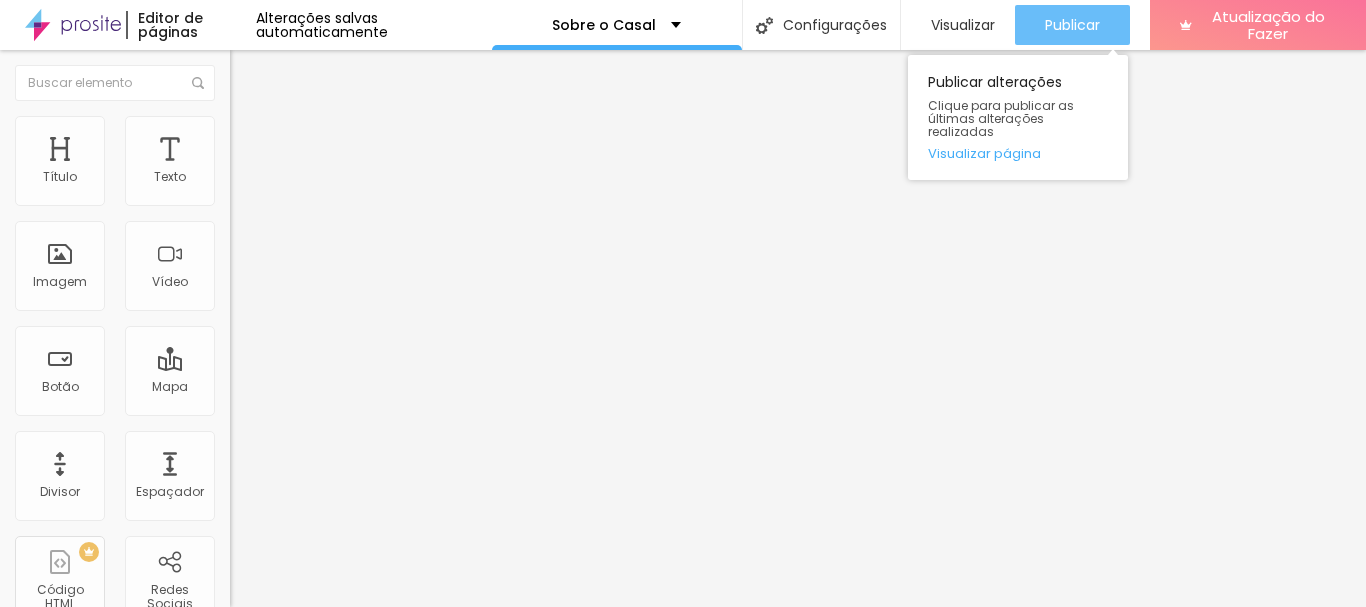 click on "Publicar" at bounding box center [1072, 25] 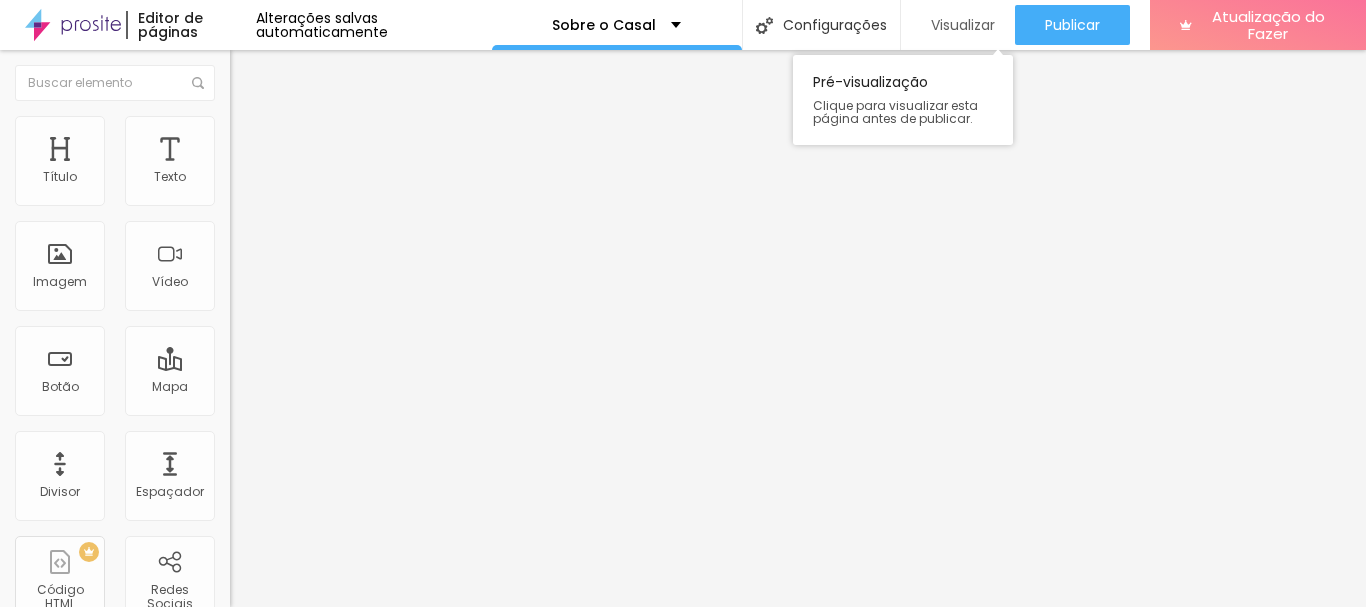 click on "Visualizar" at bounding box center (963, 25) 